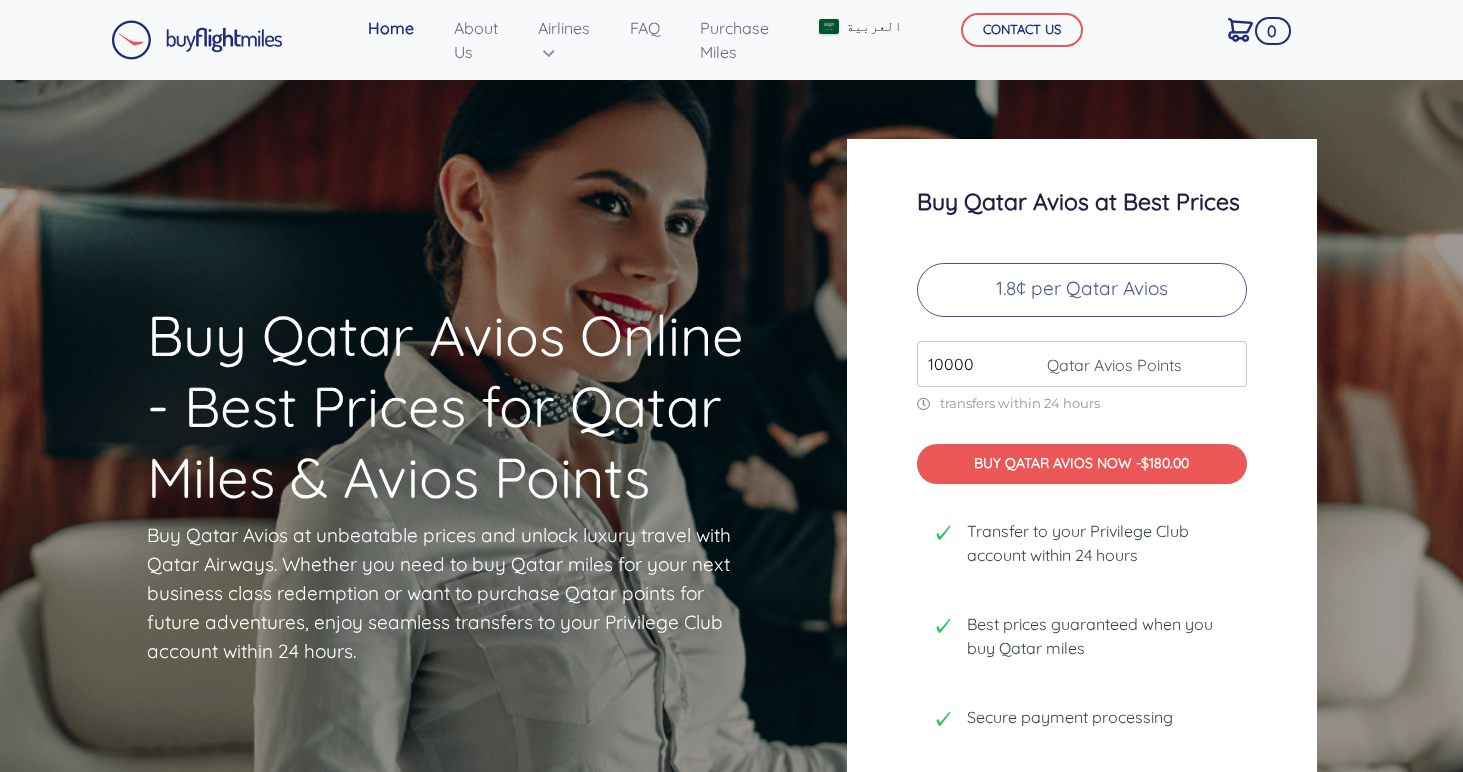 scroll, scrollTop: 0, scrollLeft: 0, axis: both 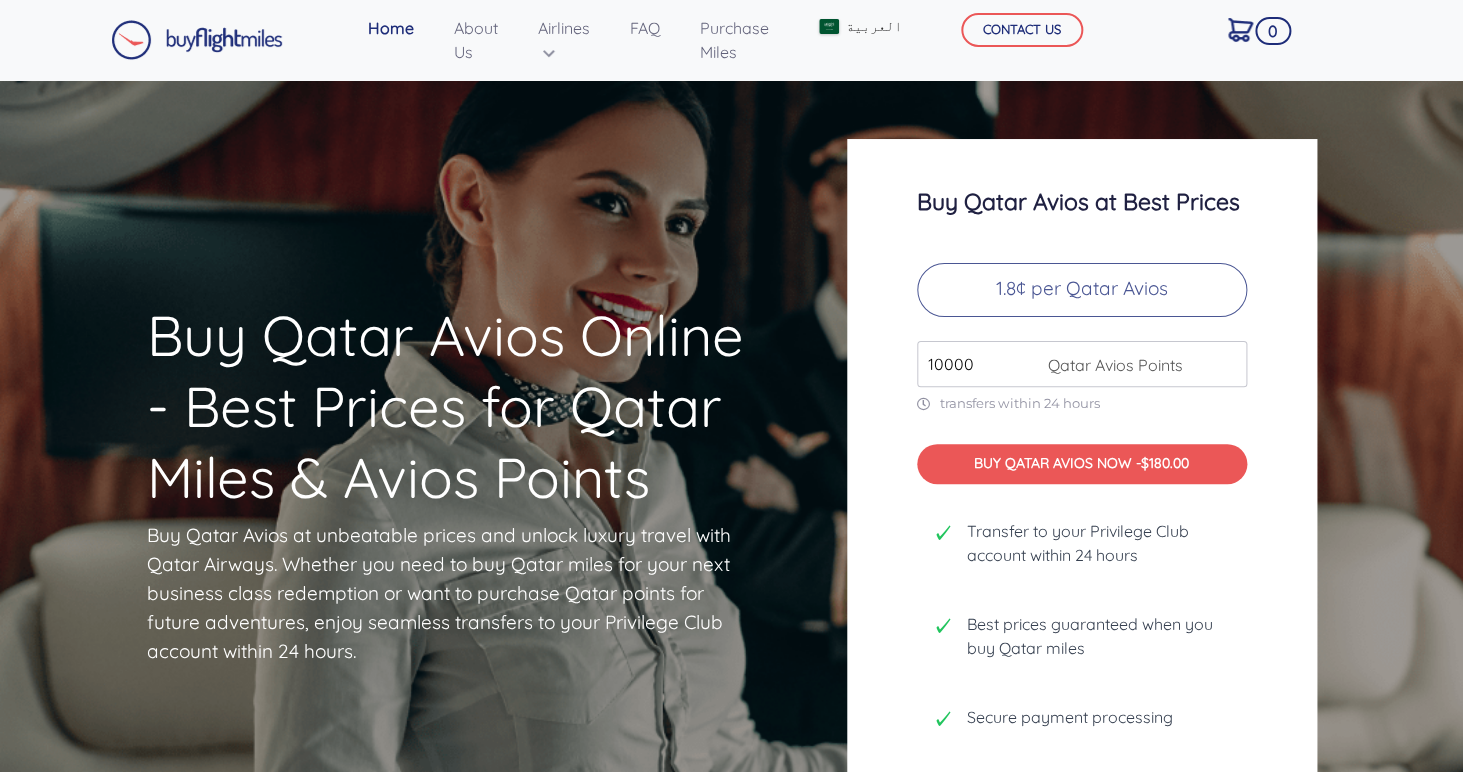 click on "10000" at bounding box center (1082, 364) 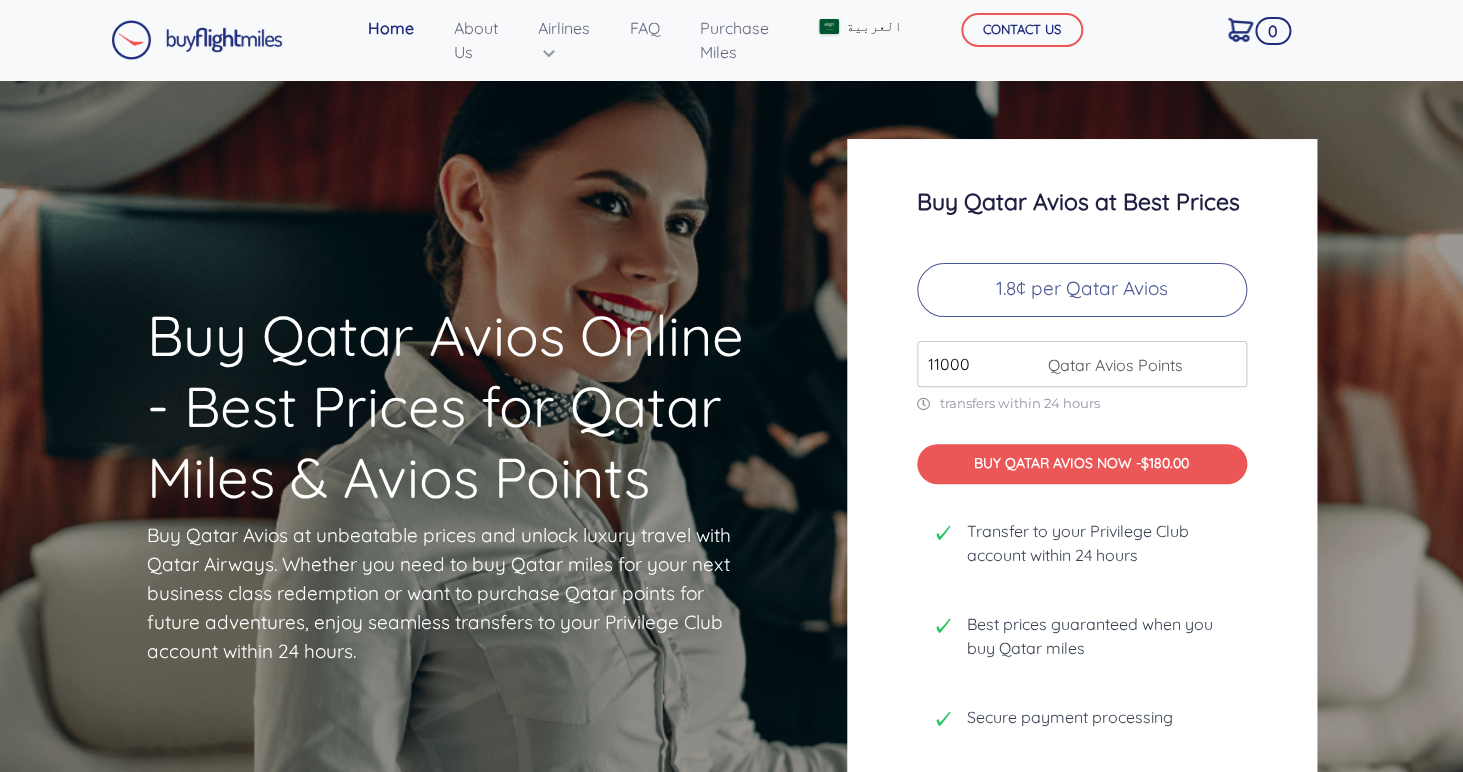 click on "11000" at bounding box center [1082, 364] 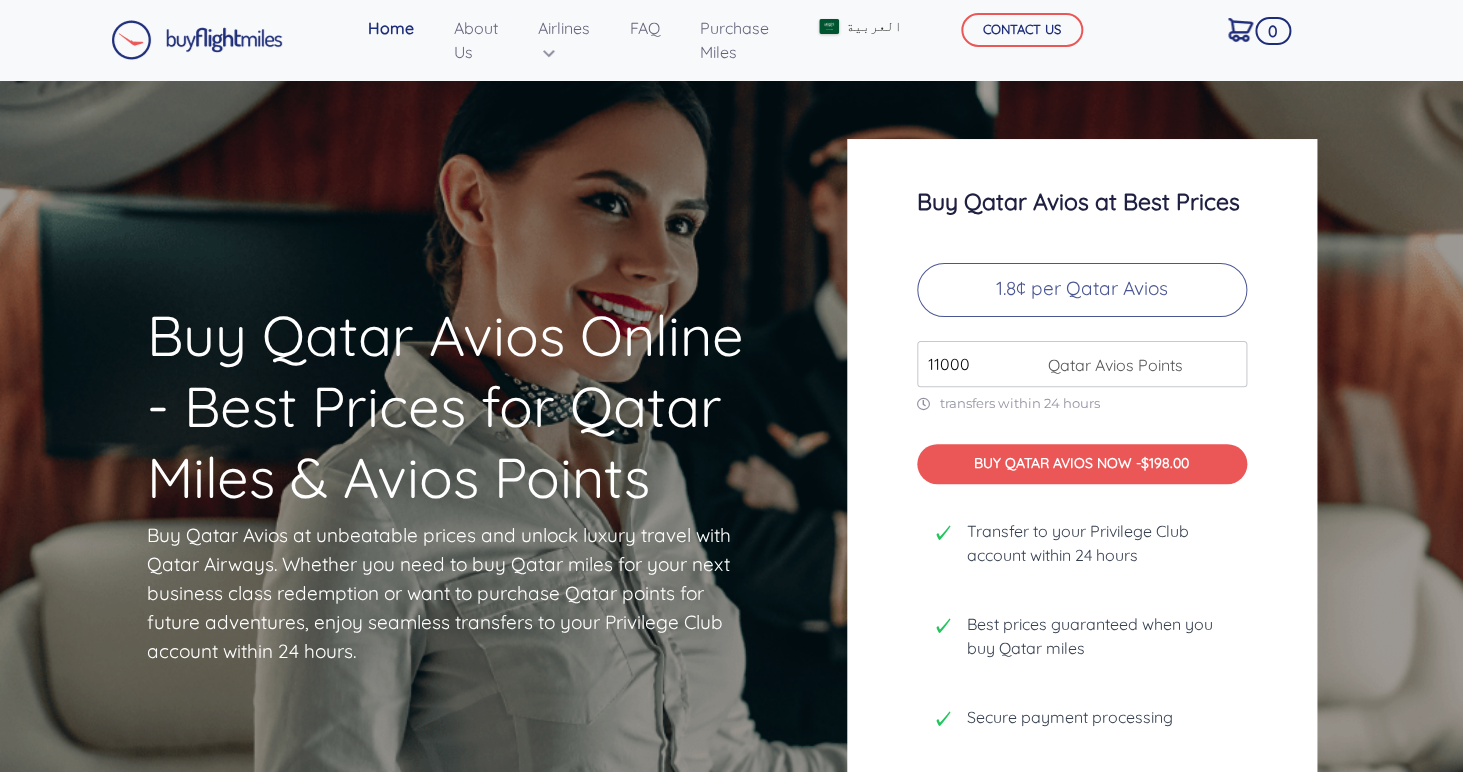 click on "11000" at bounding box center [1082, 364] 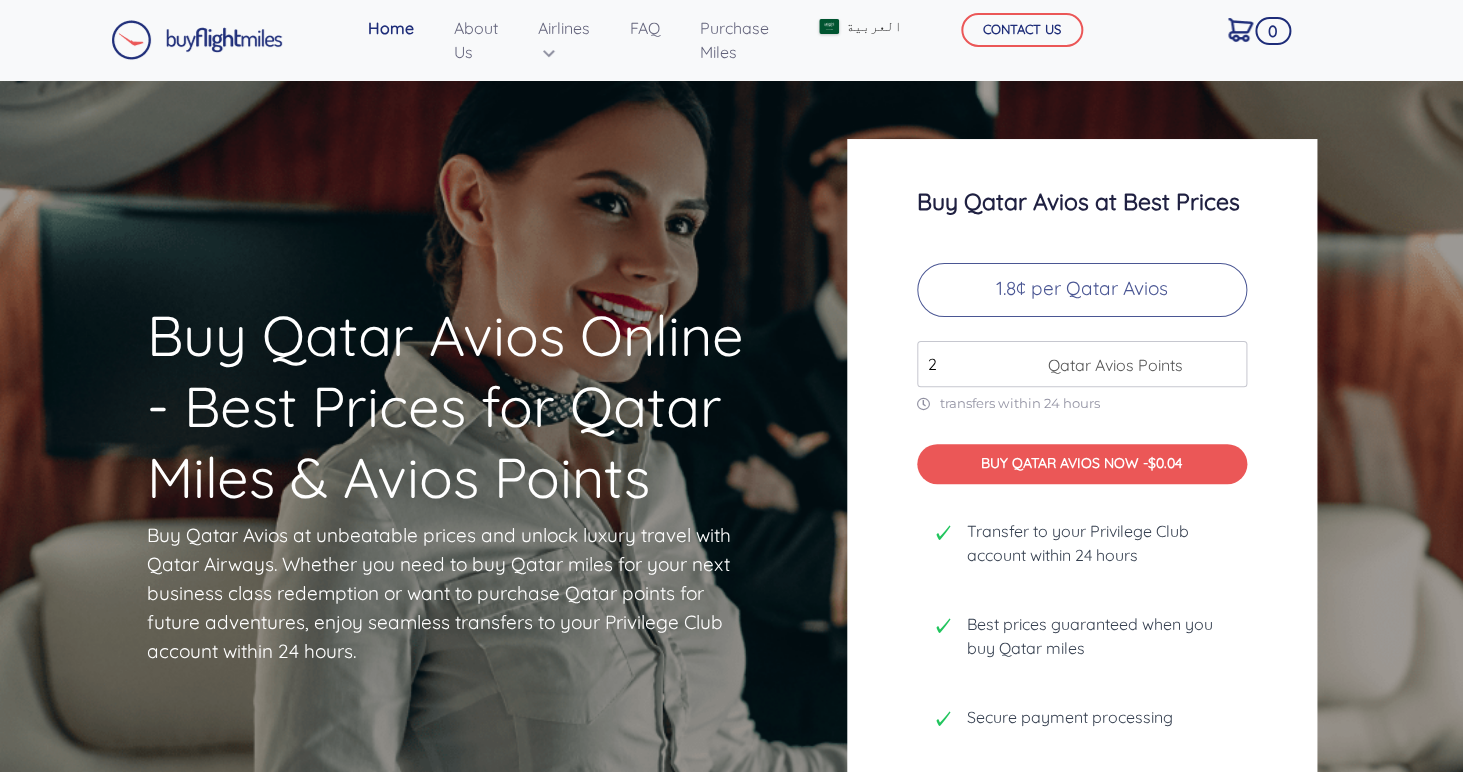 type on "20" 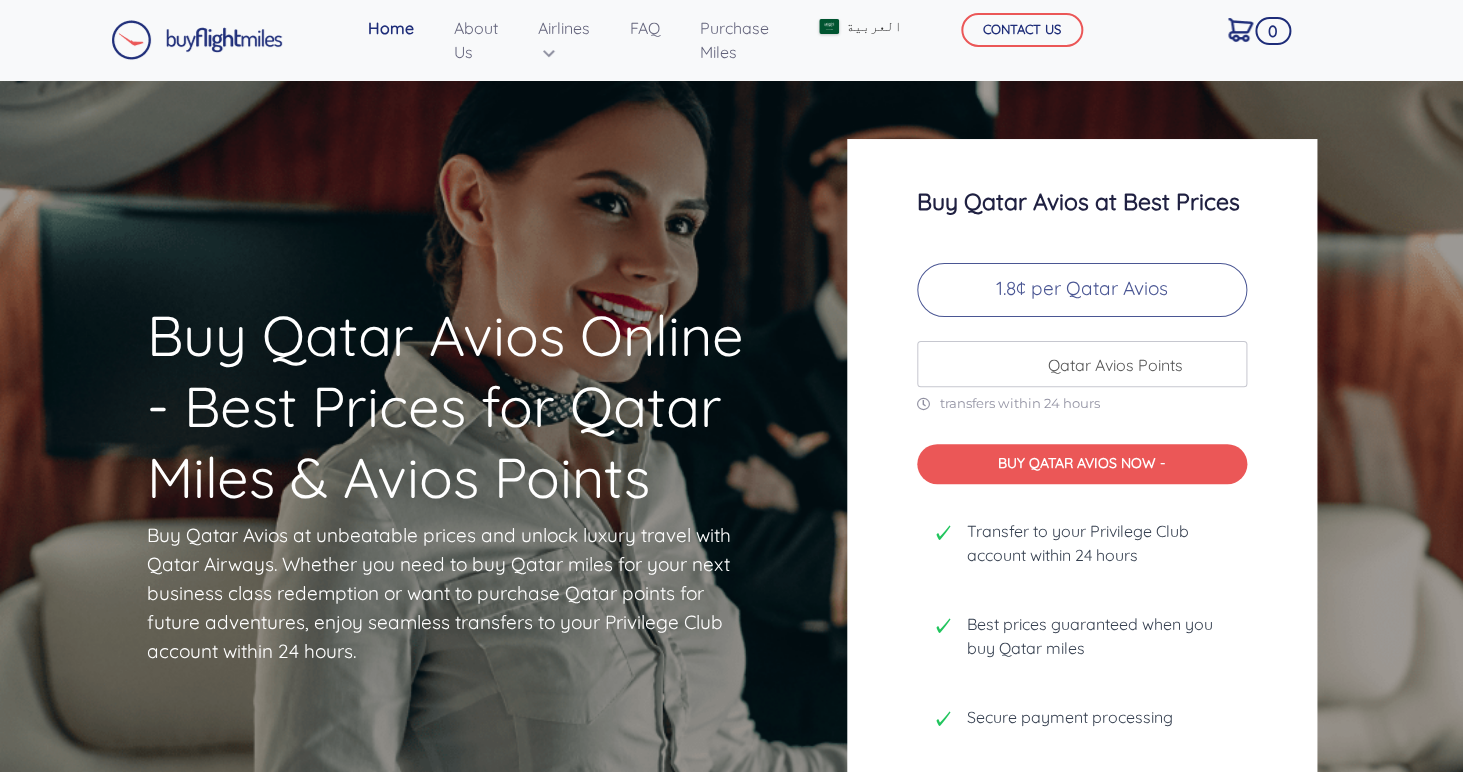 type 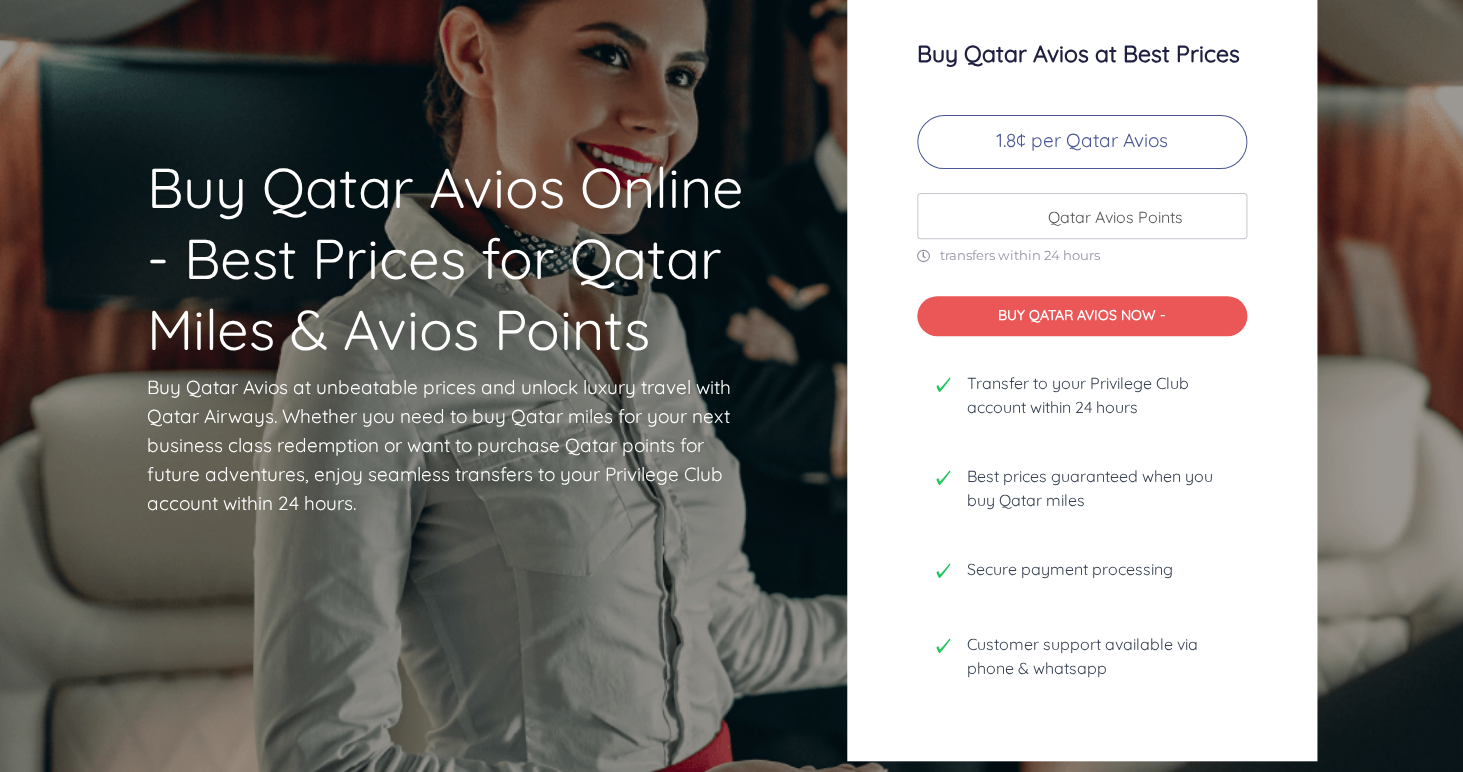 scroll, scrollTop: 146, scrollLeft: 0, axis: vertical 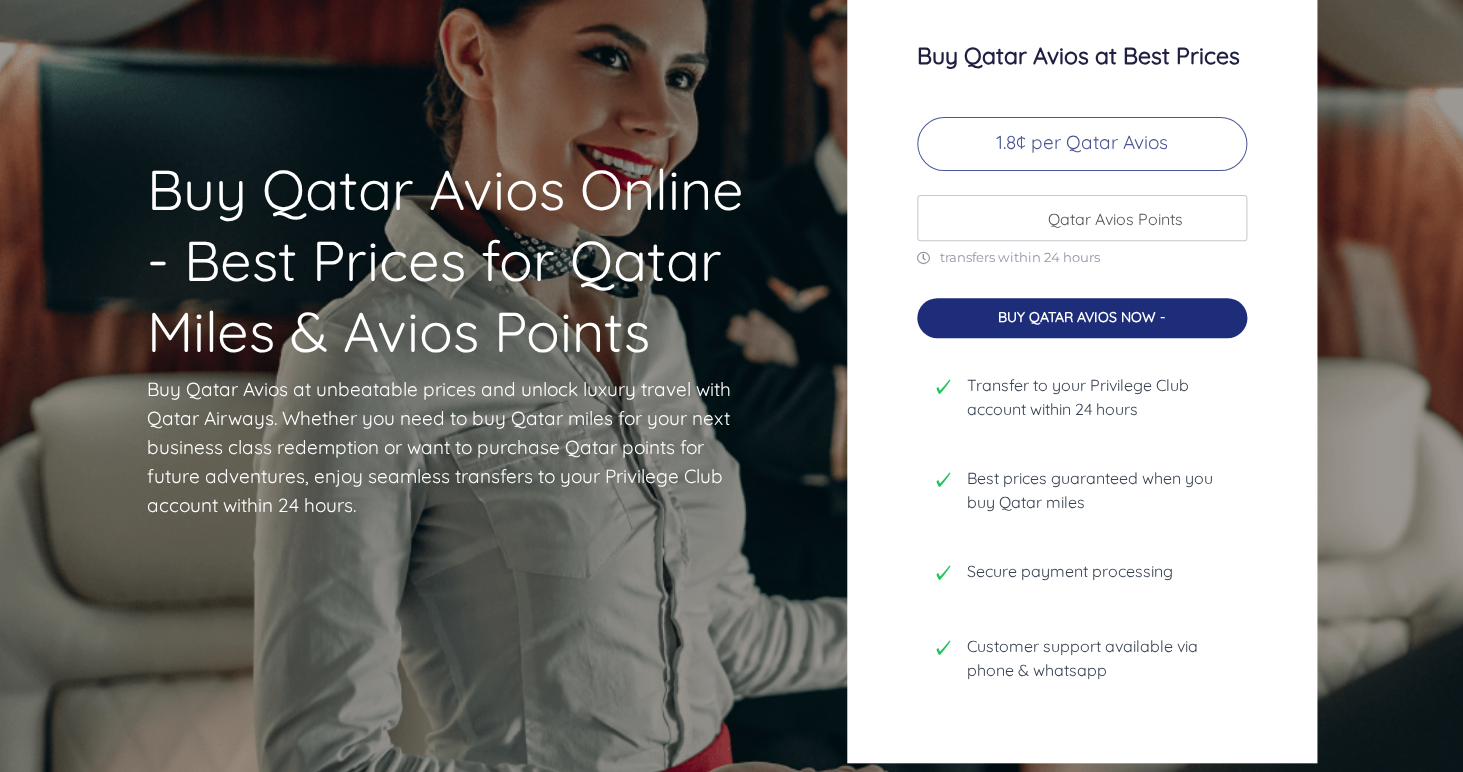click on "BUY QATAR AVIOS NOW -" at bounding box center (1082, 318) 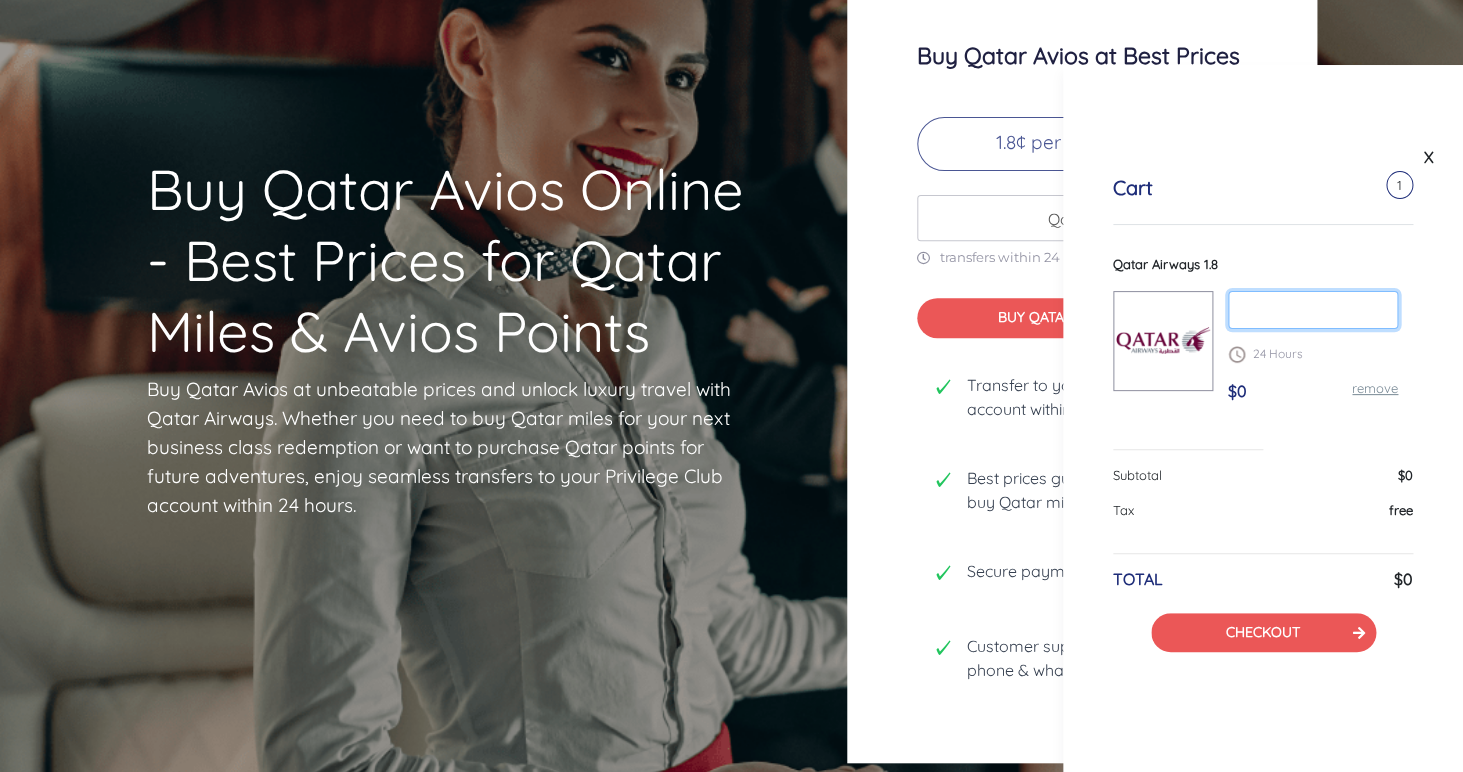 click at bounding box center (1313, 310) 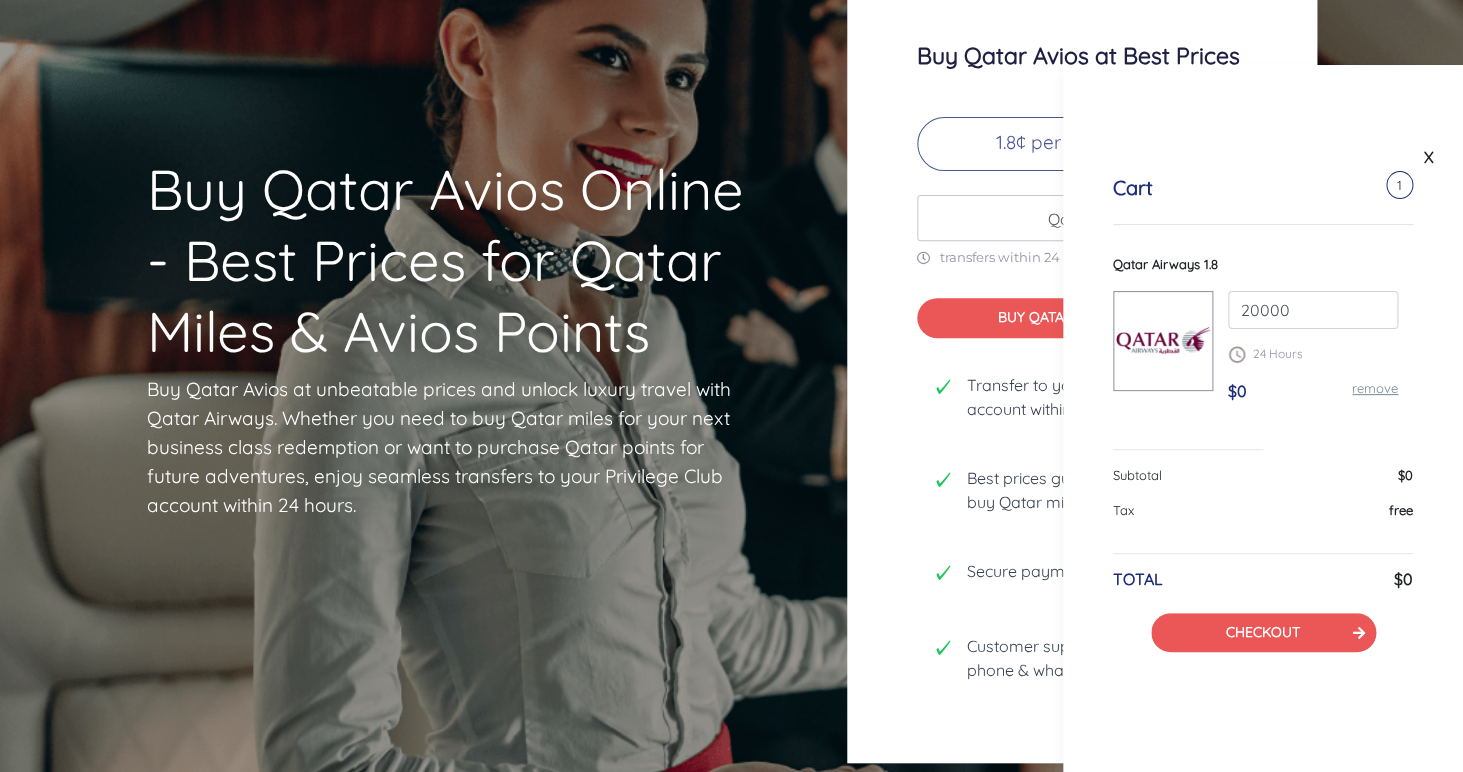 click on "Qatar Airways 1.8 20000 24 Hours $0 remove" at bounding box center [1263, 352] 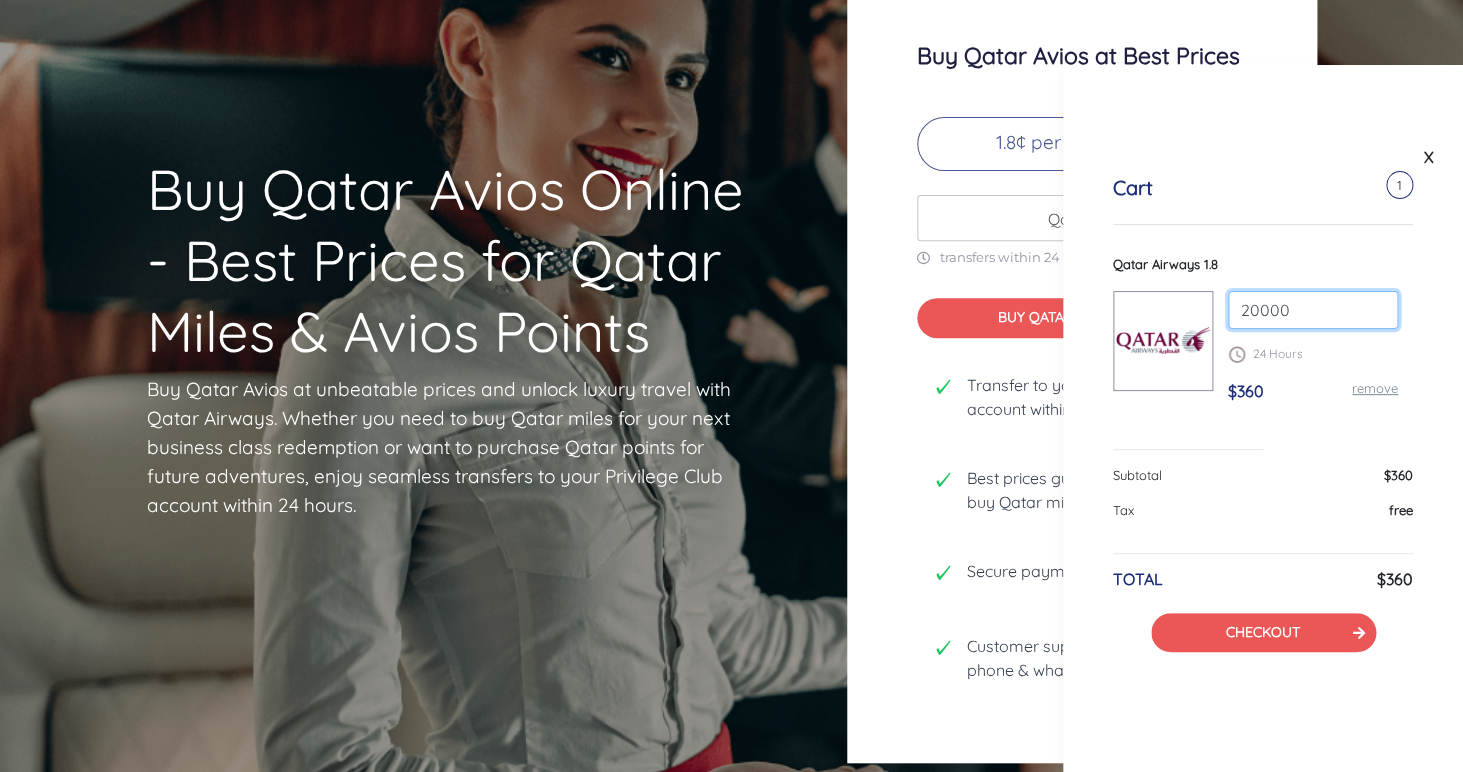 click on "20000" at bounding box center (1313, 310) 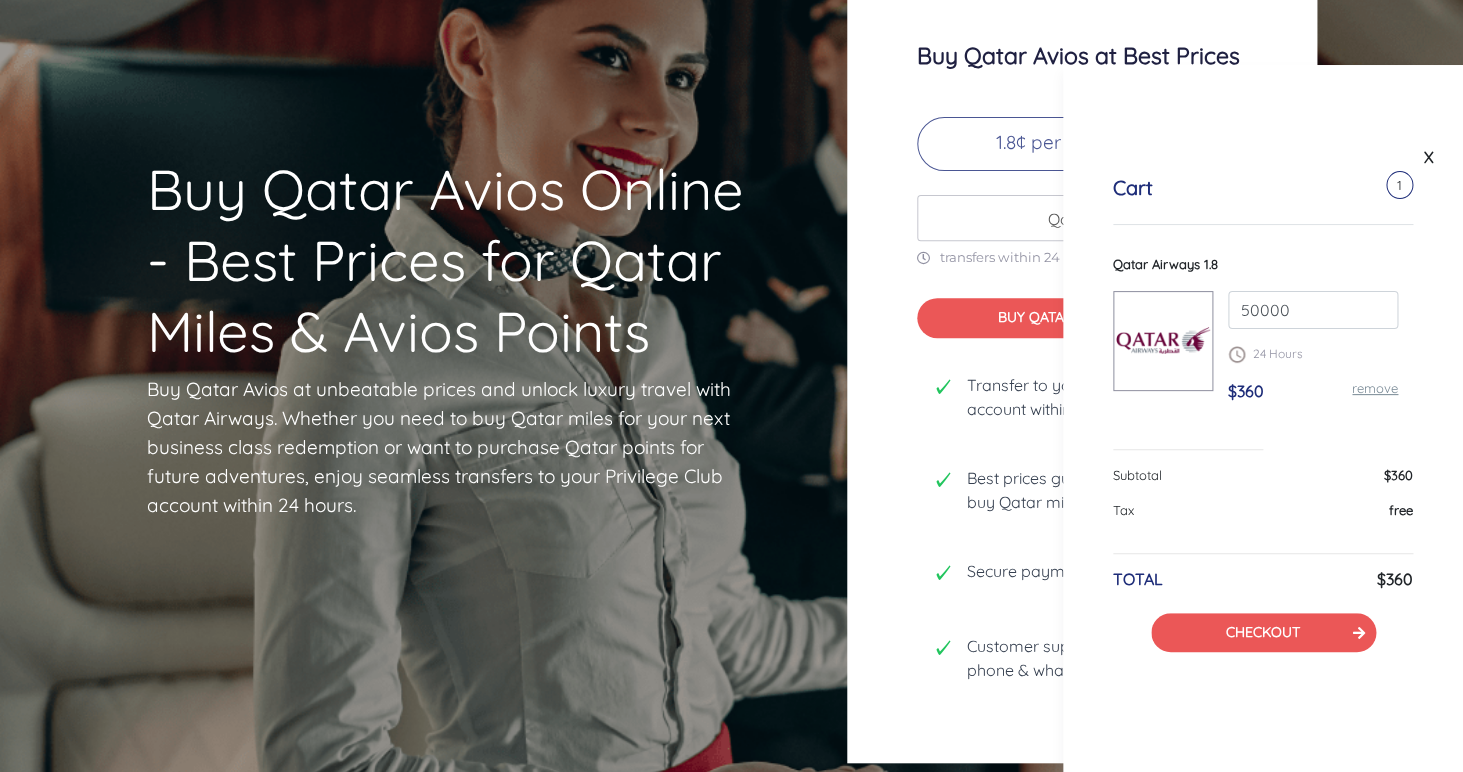 click on "50000 24 Hours $360 remove" at bounding box center [1313, 355] 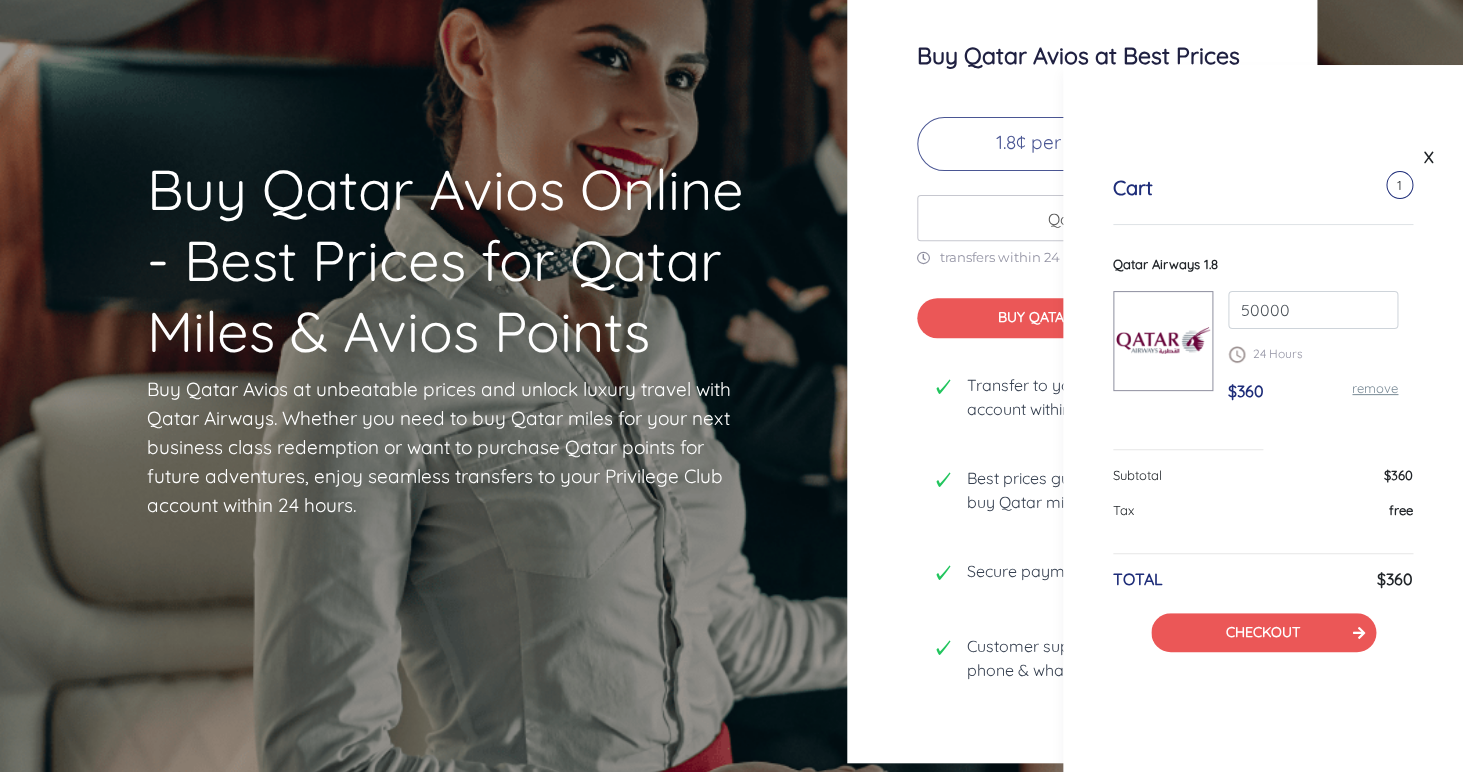 click on "Qatar Airways 1.8 50000 24 Hours $360 remove" at bounding box center (1263, 352) 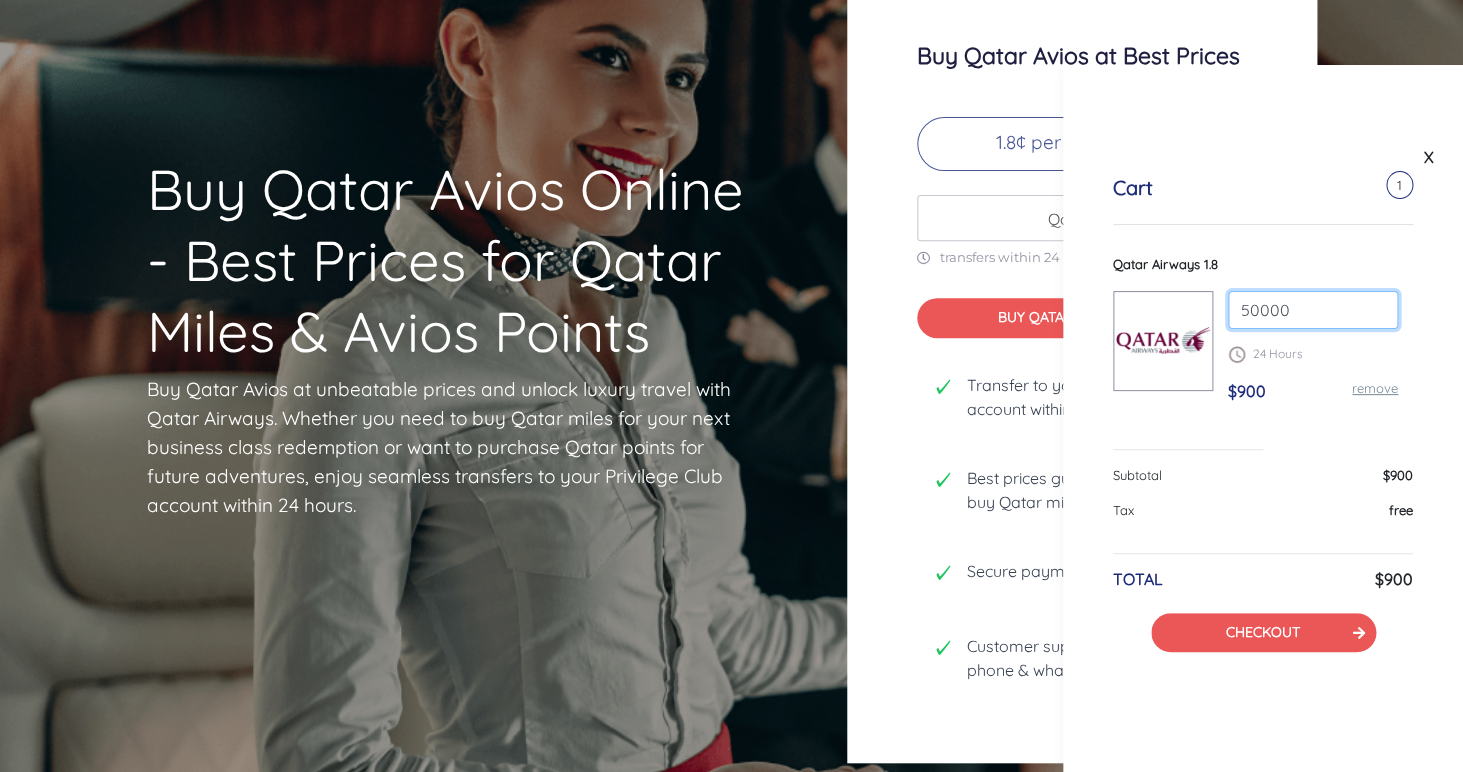 click on "50000" at bounding box center (1313, 310) 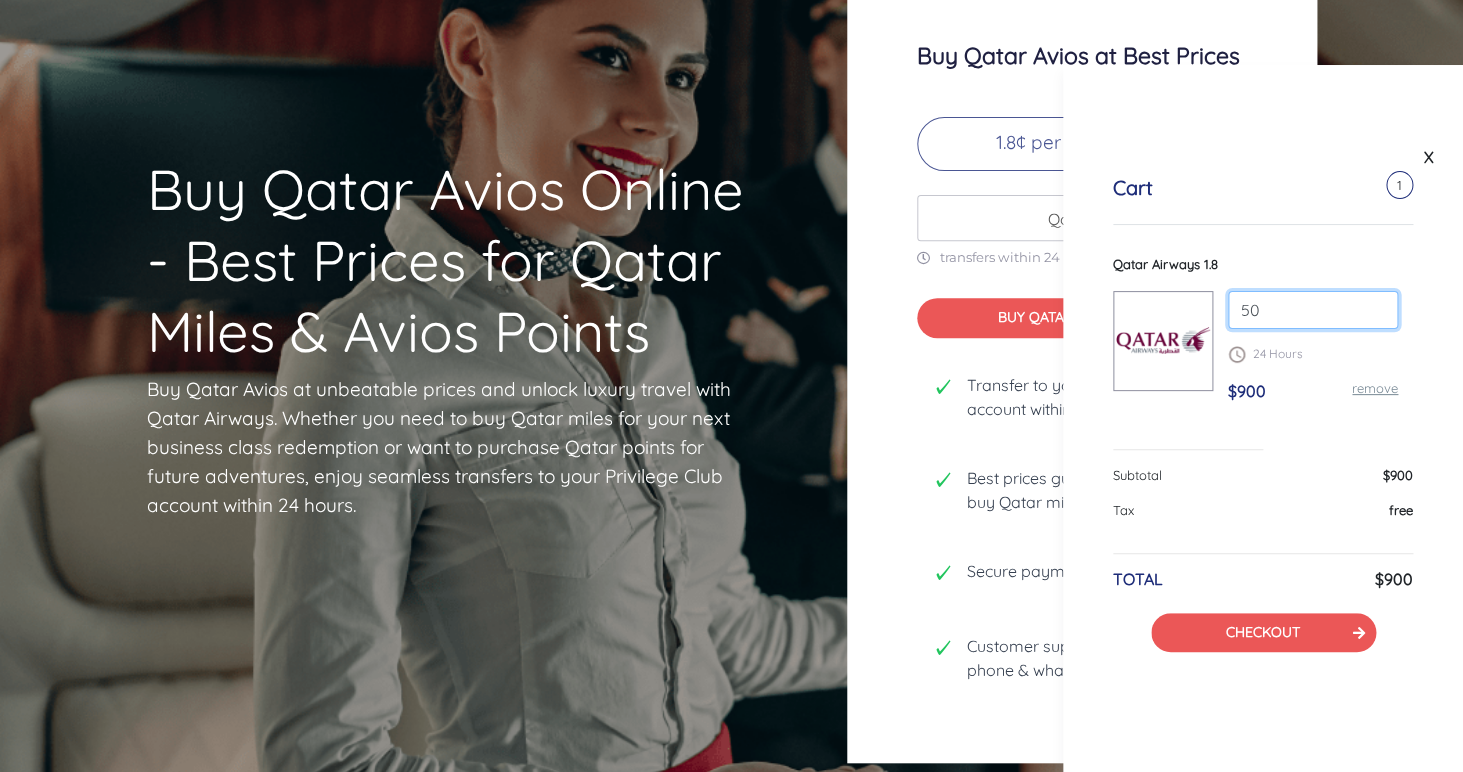 type on "5" 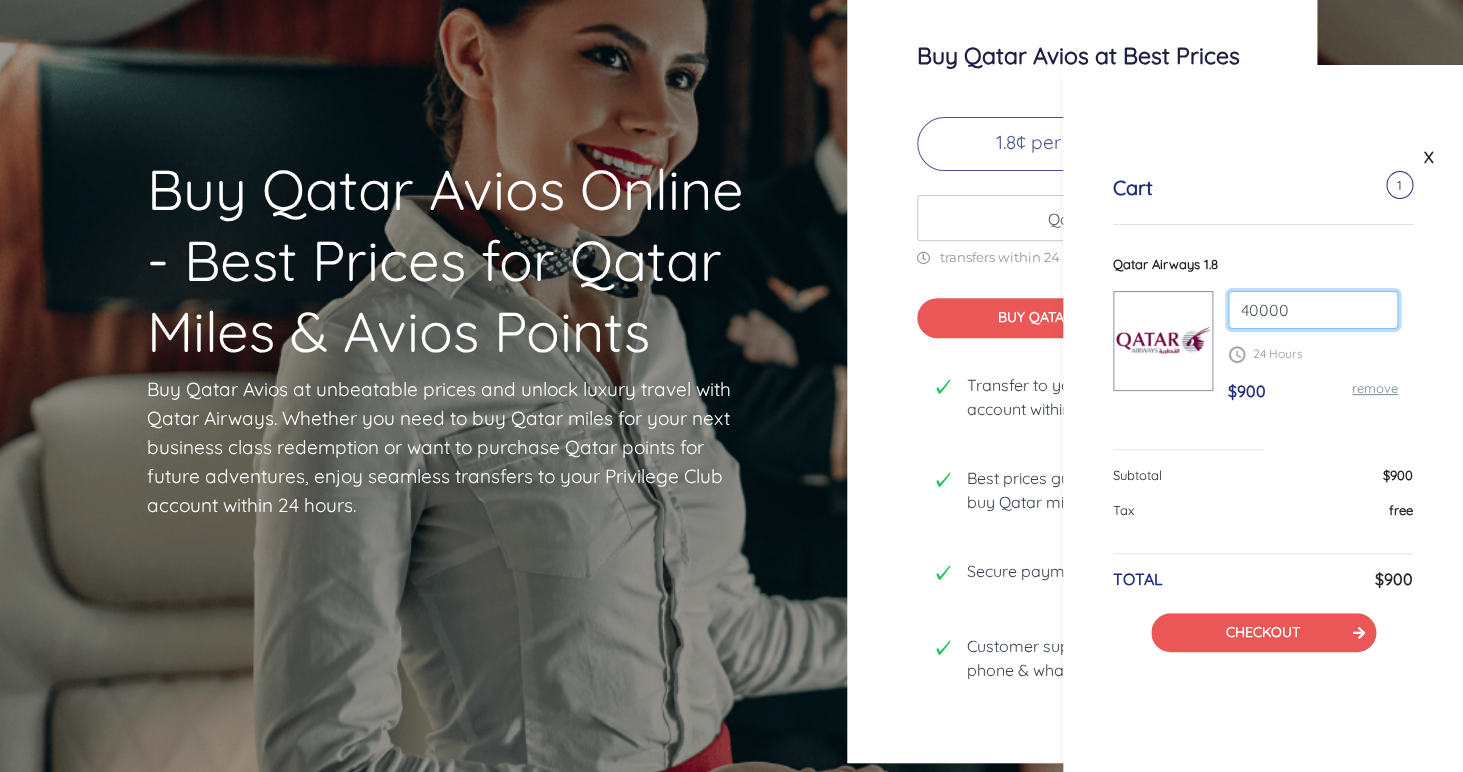 type on "40000" 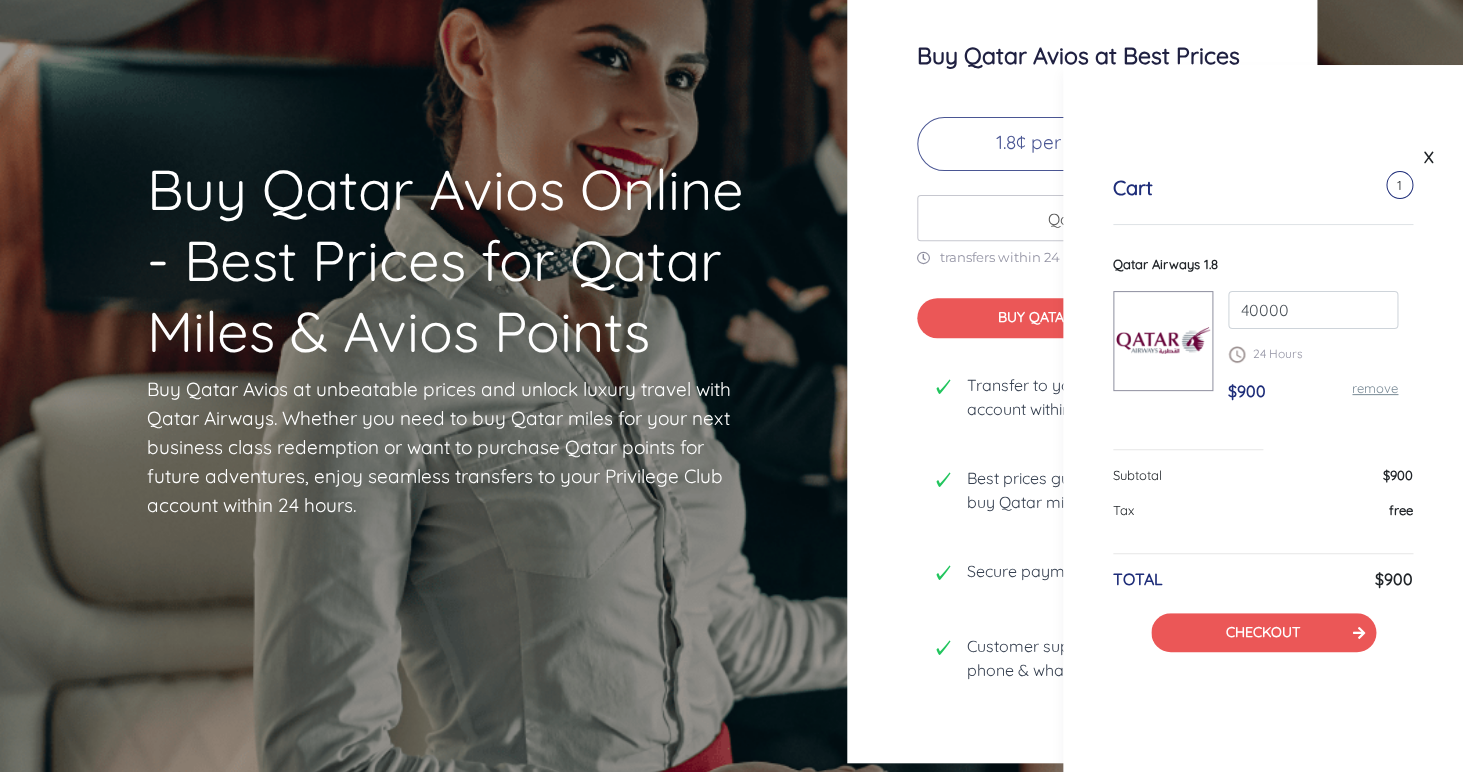 click on "Qatar Airways 1.8" at bounding box center [1263, 265] 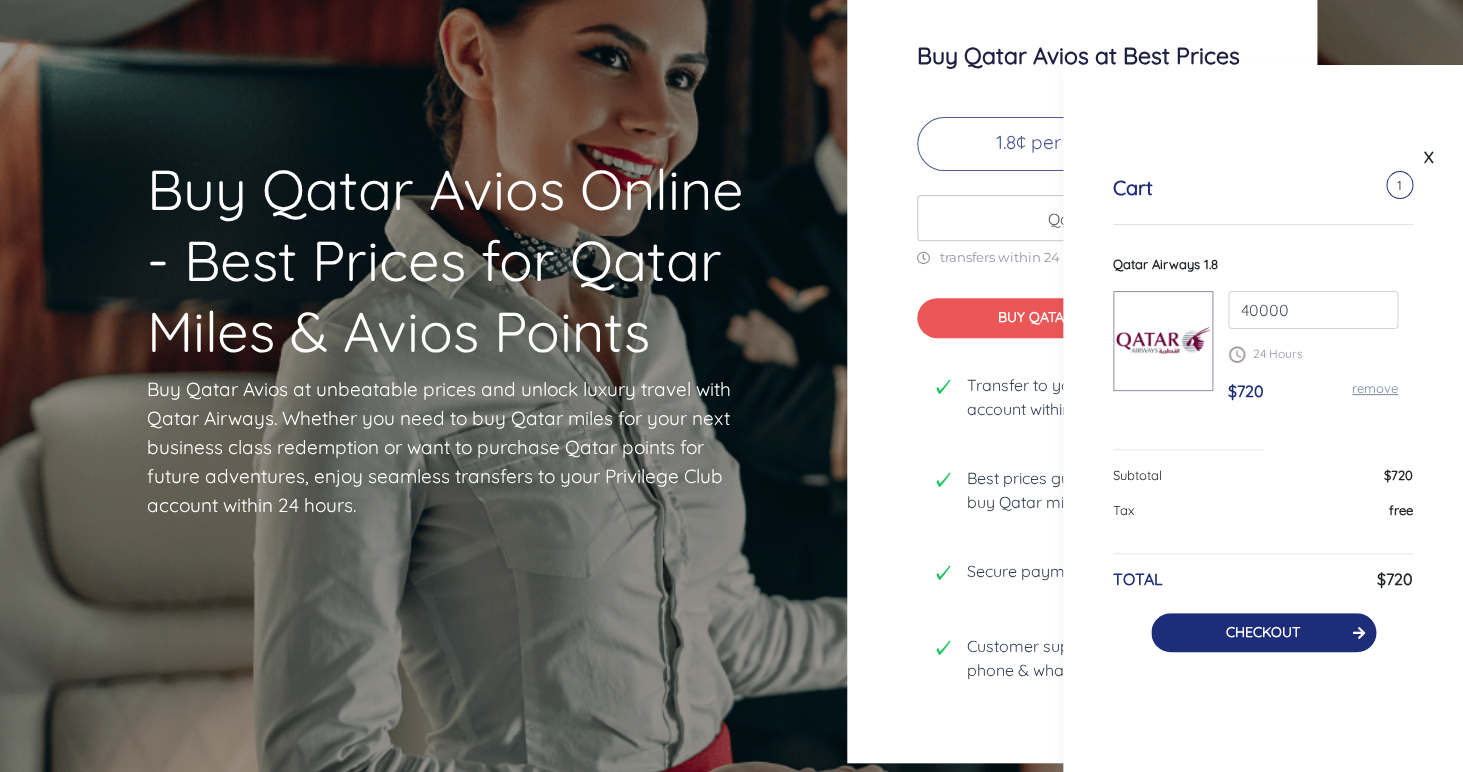 click on "CHECKOUT" at bounding box center [1263, 632] 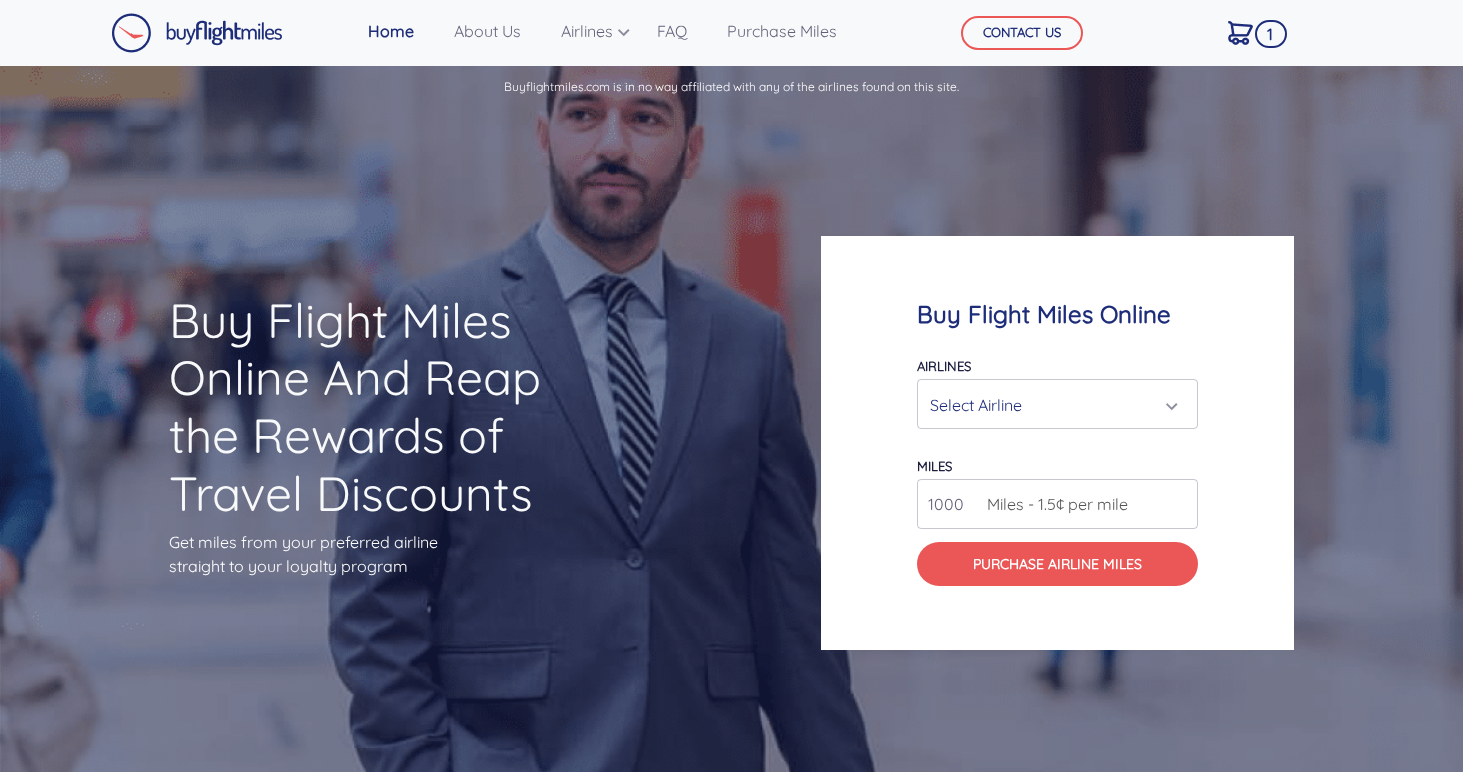 scroll, scrollTop: 0, scrollLeft: 0, axis: both 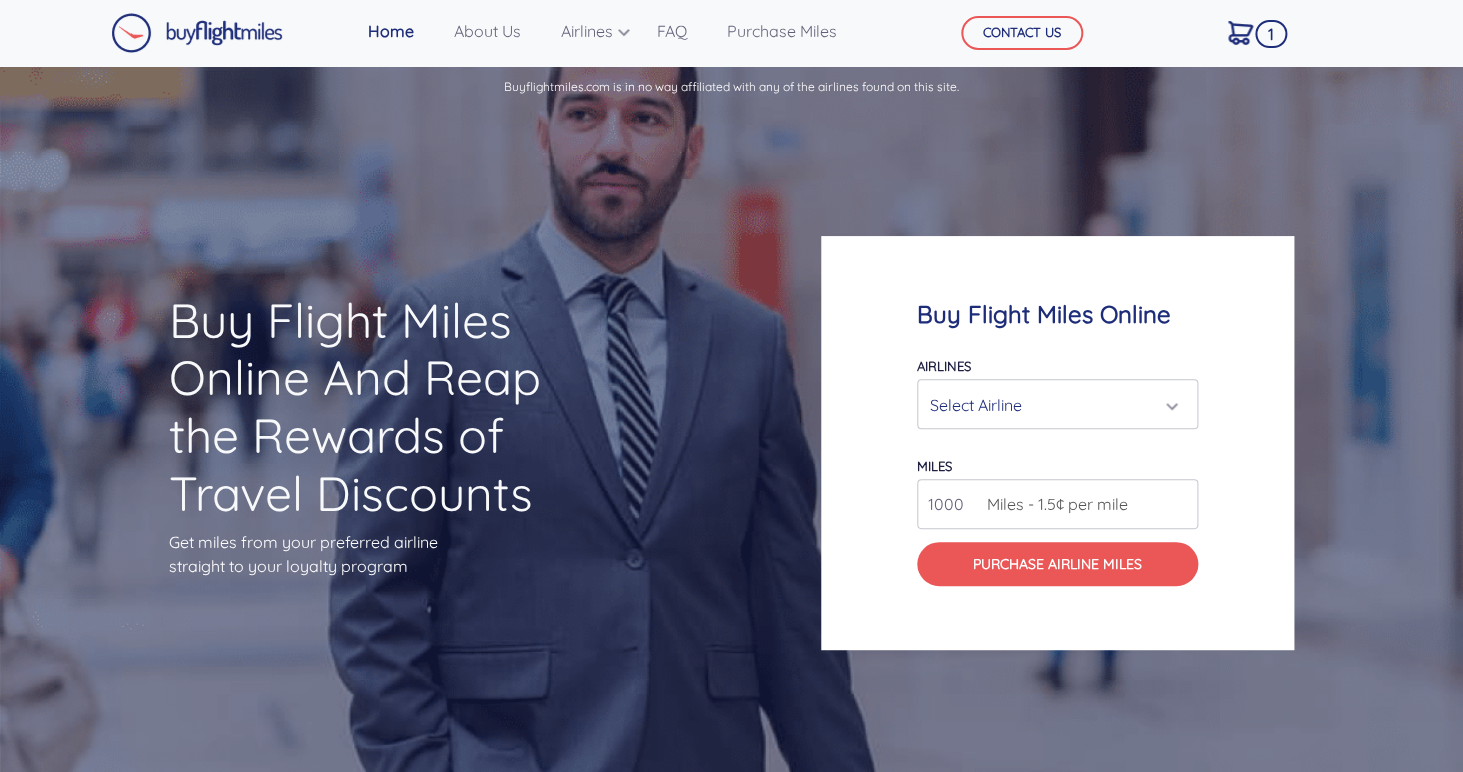 click on "Select Airline" at bounding box center [1051, 405] 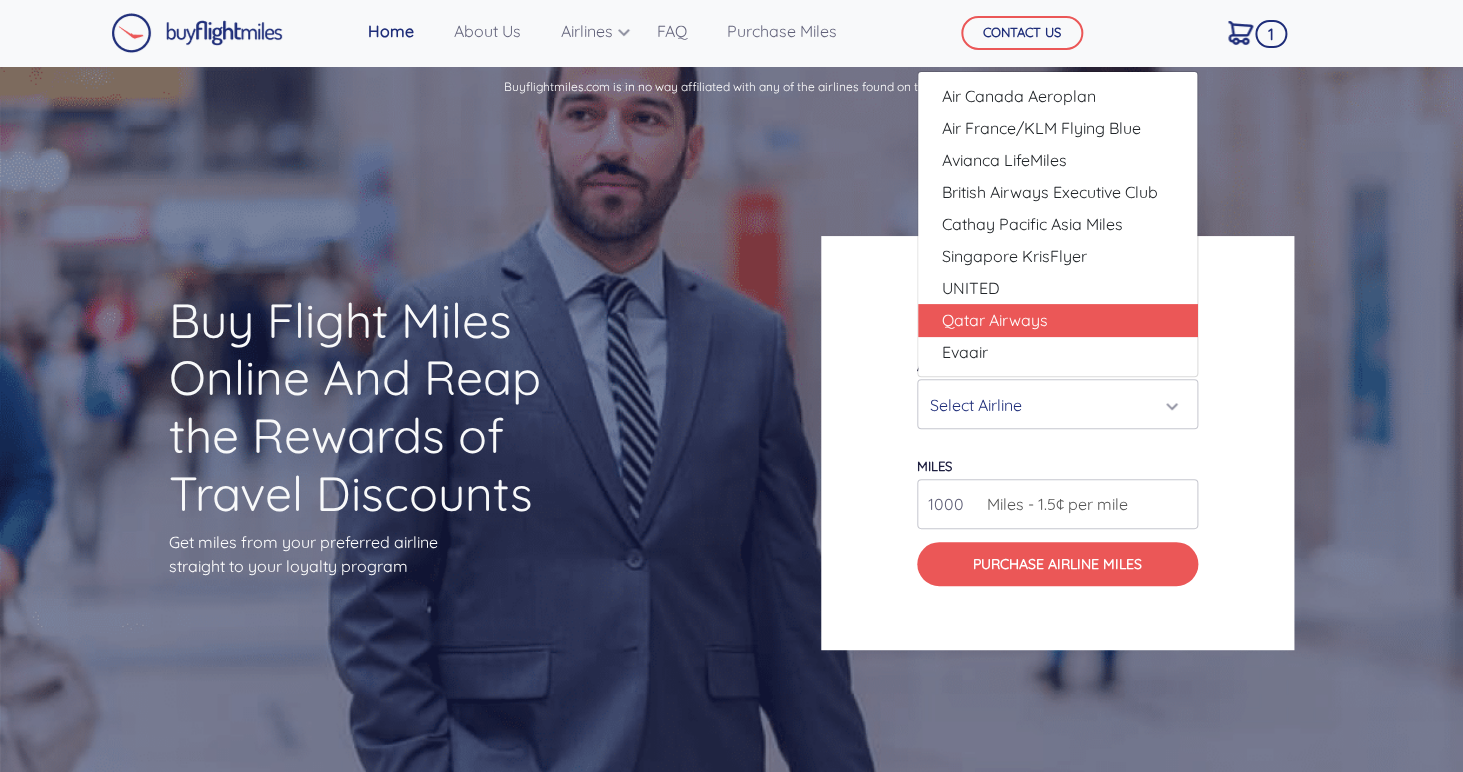click on "Qatar Airways" at bounding box center (995, 320) 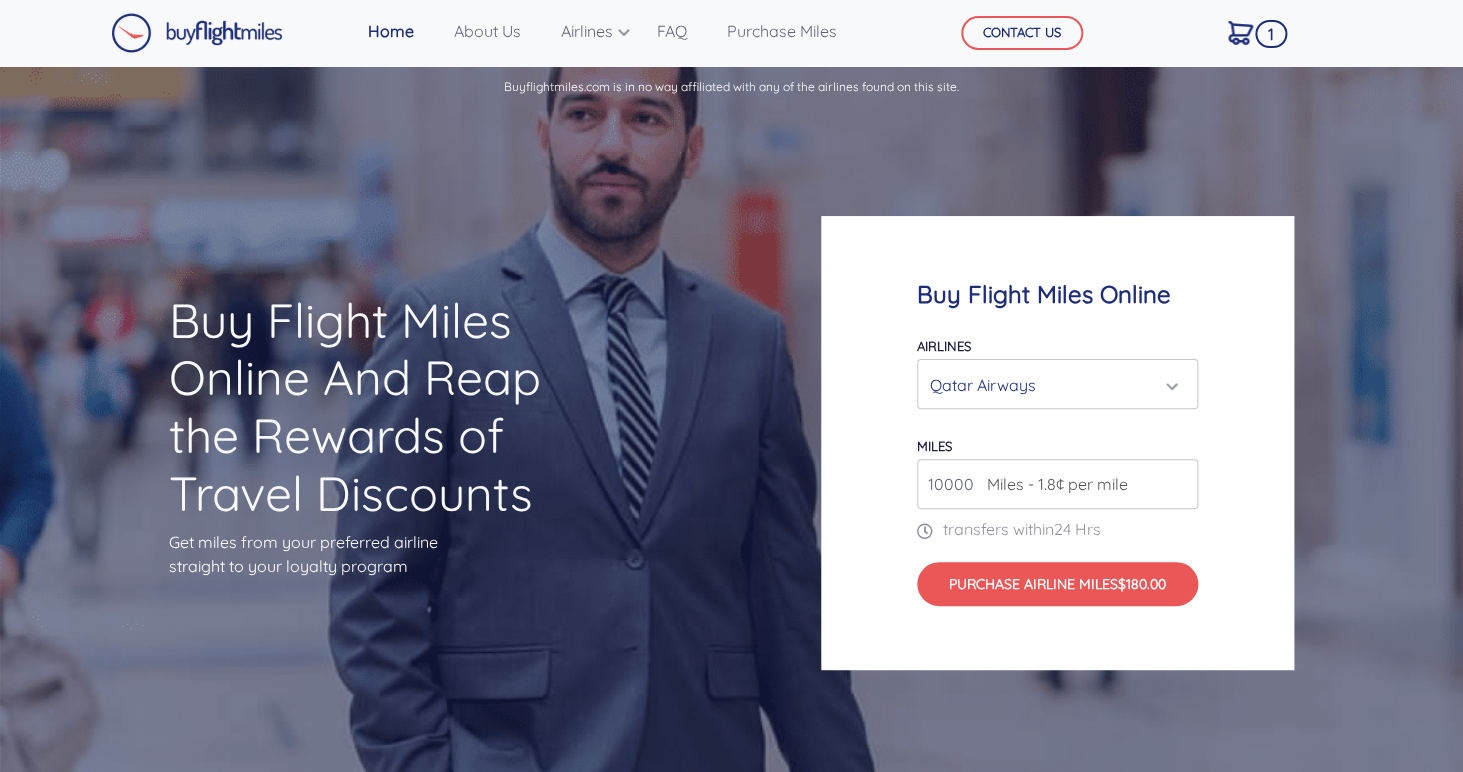 click on "Buy Flight Miles Online
Airlines
Air Canada Aeroplan
Air France/KLM Flying Blue
Avianca LifeMiles
British Airways Executive Club
Cathay Pacific Asia Miles
Singapore KrisFlyer
UNITED
Qatar Airways
Evaair
Qatar Airways   Air Canada Aeroplan Air France/KLM Flying Blue Avianca LifeMiles British Airways Executive Club miles" at bounding box center (1057, 443) 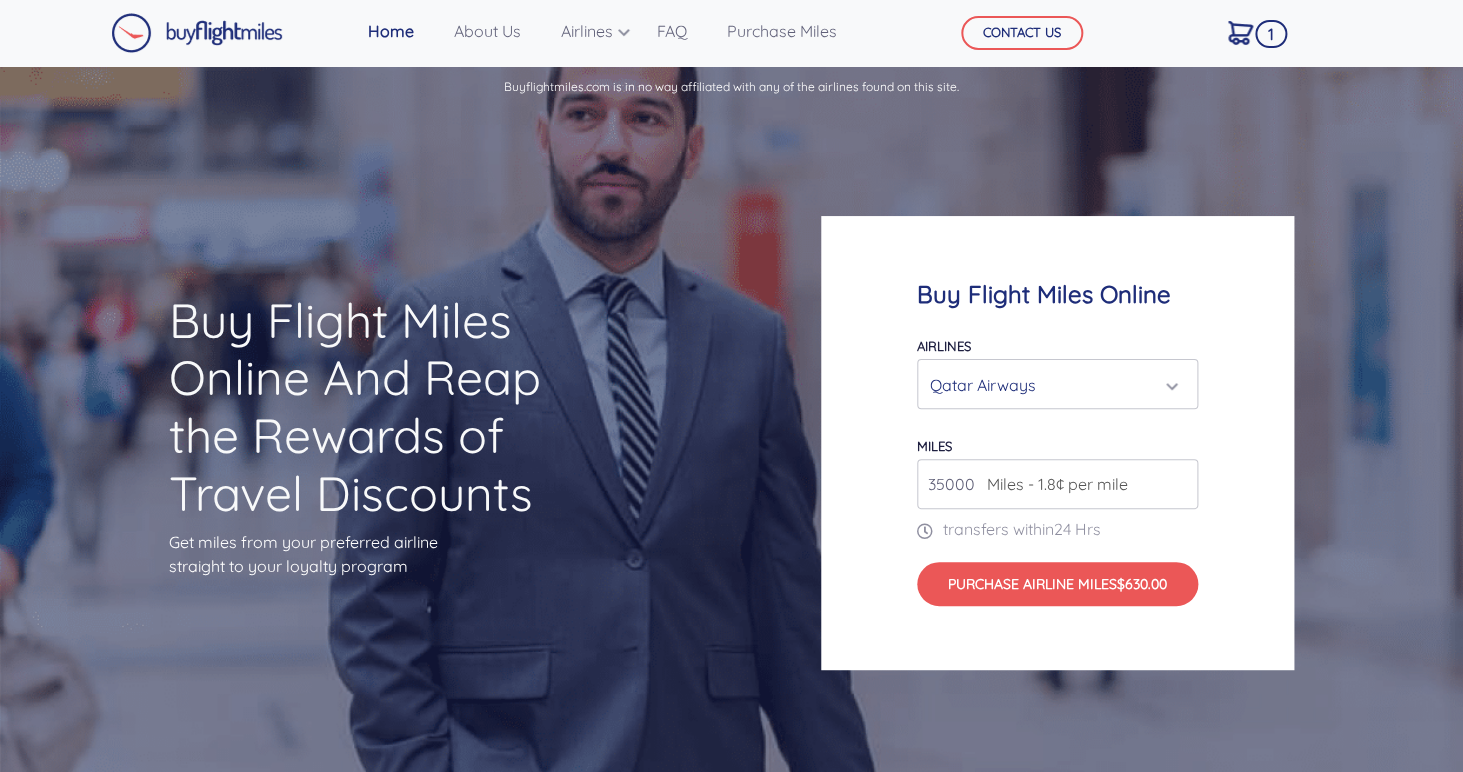 click on "Buy Flight Miles Online
Airlines
Air Canada Aeroplan
Air France/KLM Flying Blue
Avianca LifeMiles
British Airways Executive Club
Cathay Pacific Asia Miles
Singapore KrisFlyer
UNITED
Qatar Airways
Evaair
Qatar Airways   Air Canada Aeroplan Air France/KLM Flying Blue Avianca LifeMiles British Airways Executive Club miles" at bounding box center (1057, 443) 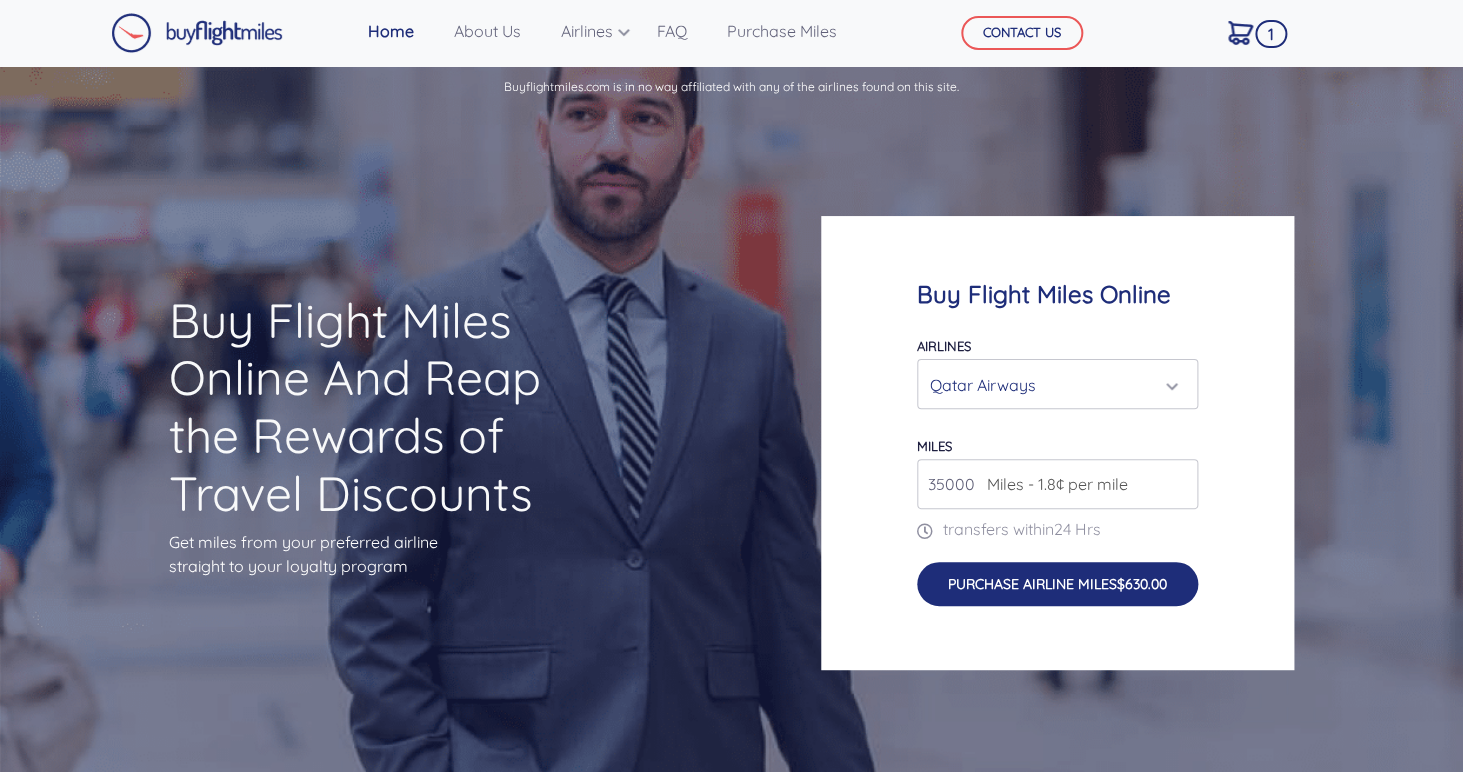 click on "Purchase Airline Miles     $630.00" at bounding box center (1057, 583) 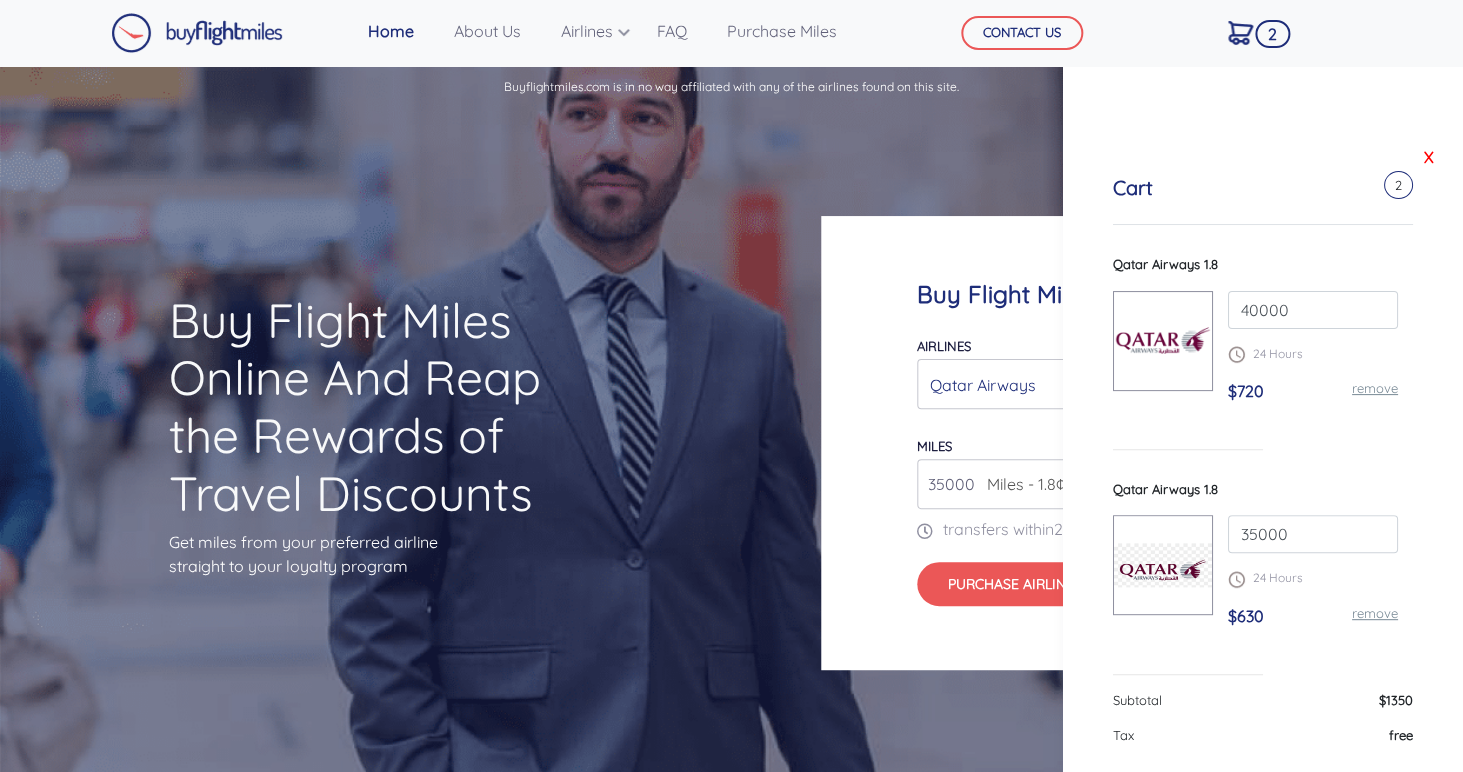 click on "X" at bounding box center (1429, 157) 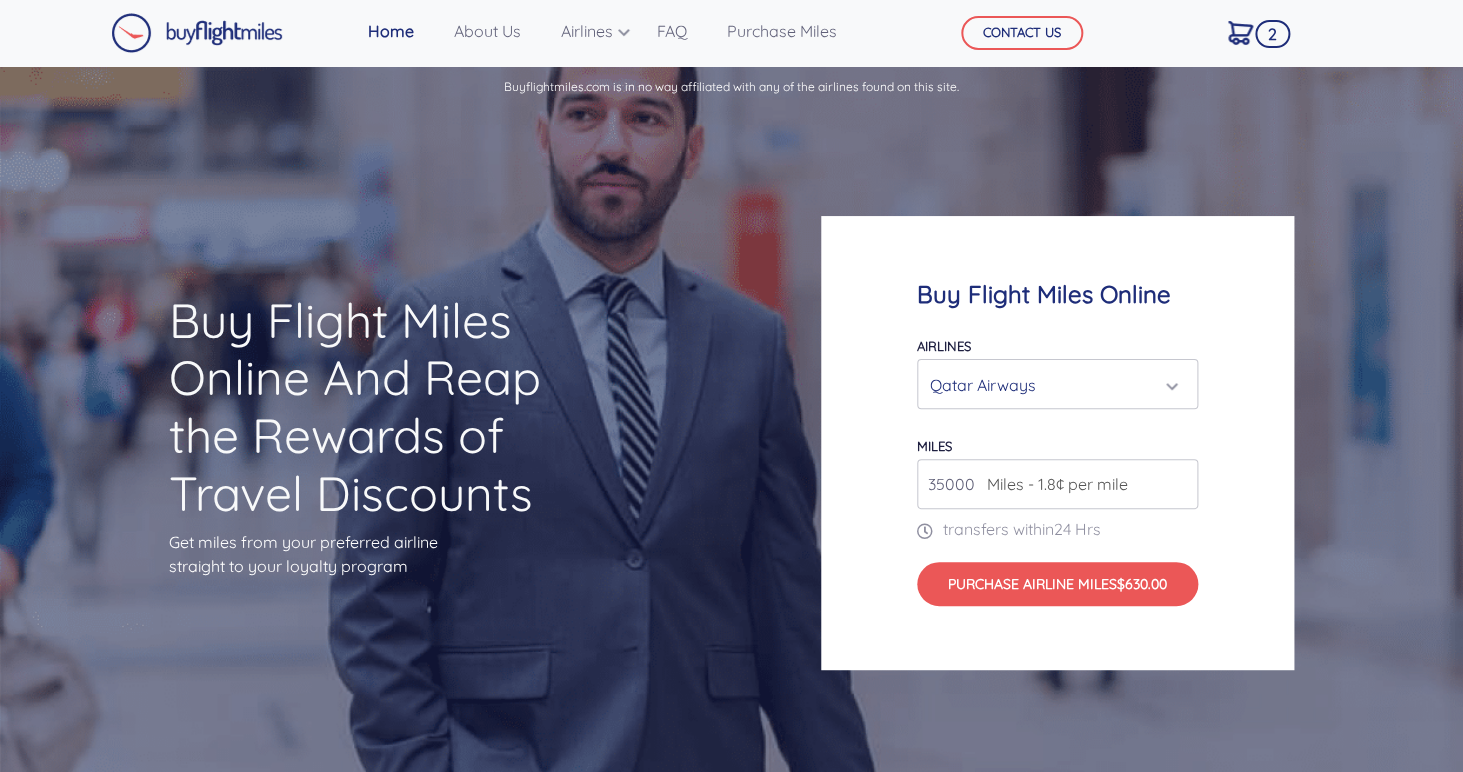 click on "35000" at bounding box center [1057, 484] 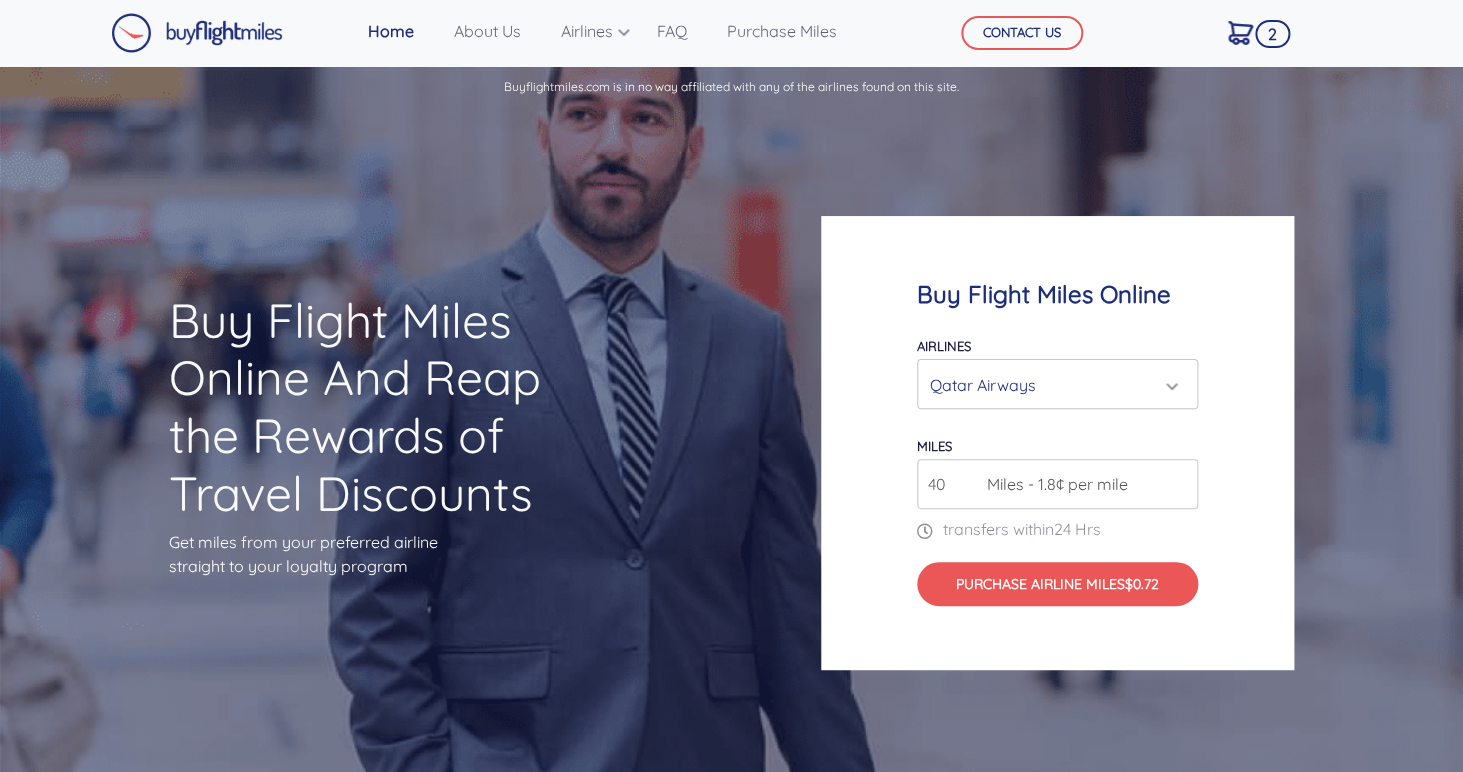 click on "transfers within  24 Hrs" at bounding box center (1057, 529) 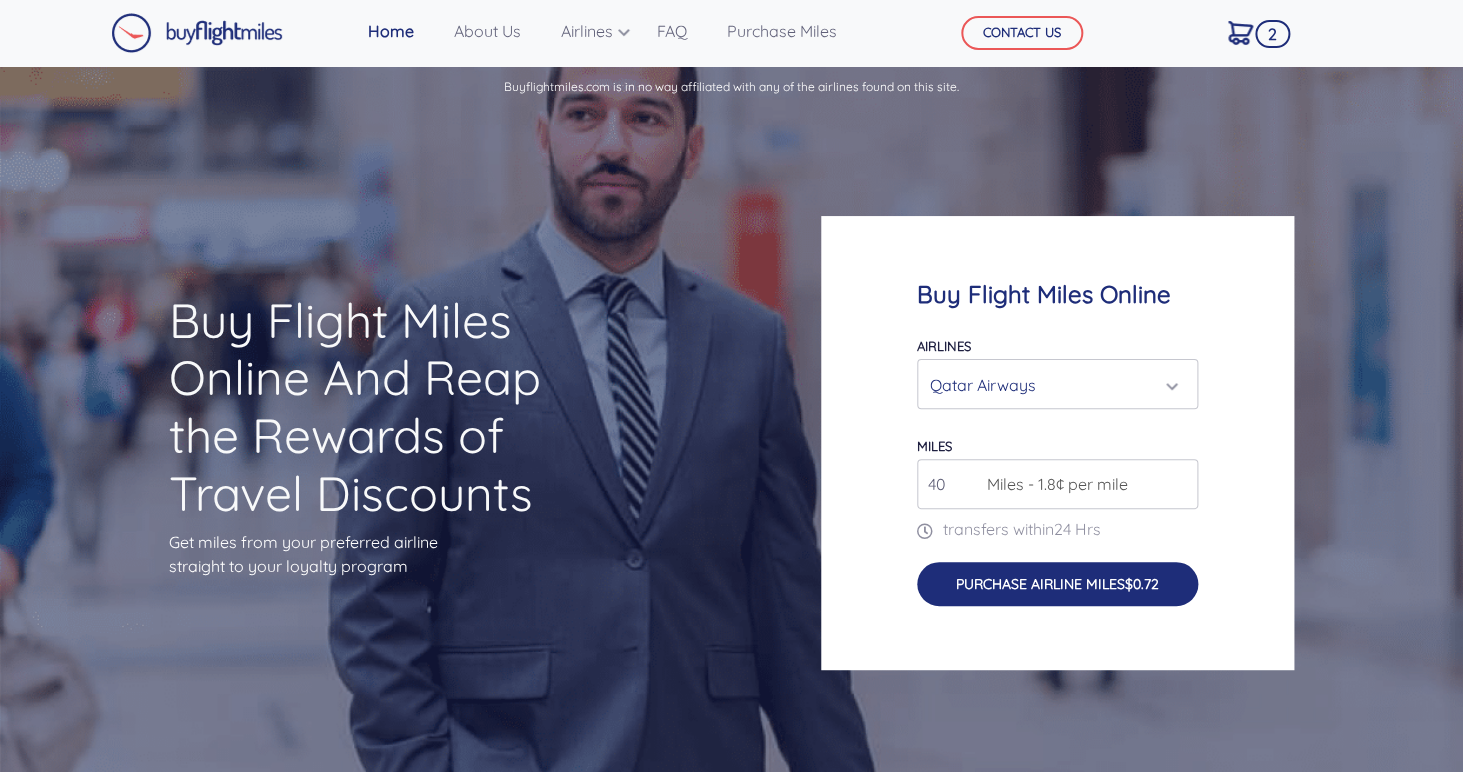 click on "Purchase Airline Miles     $0.72" at bounding box center [1057, 583] 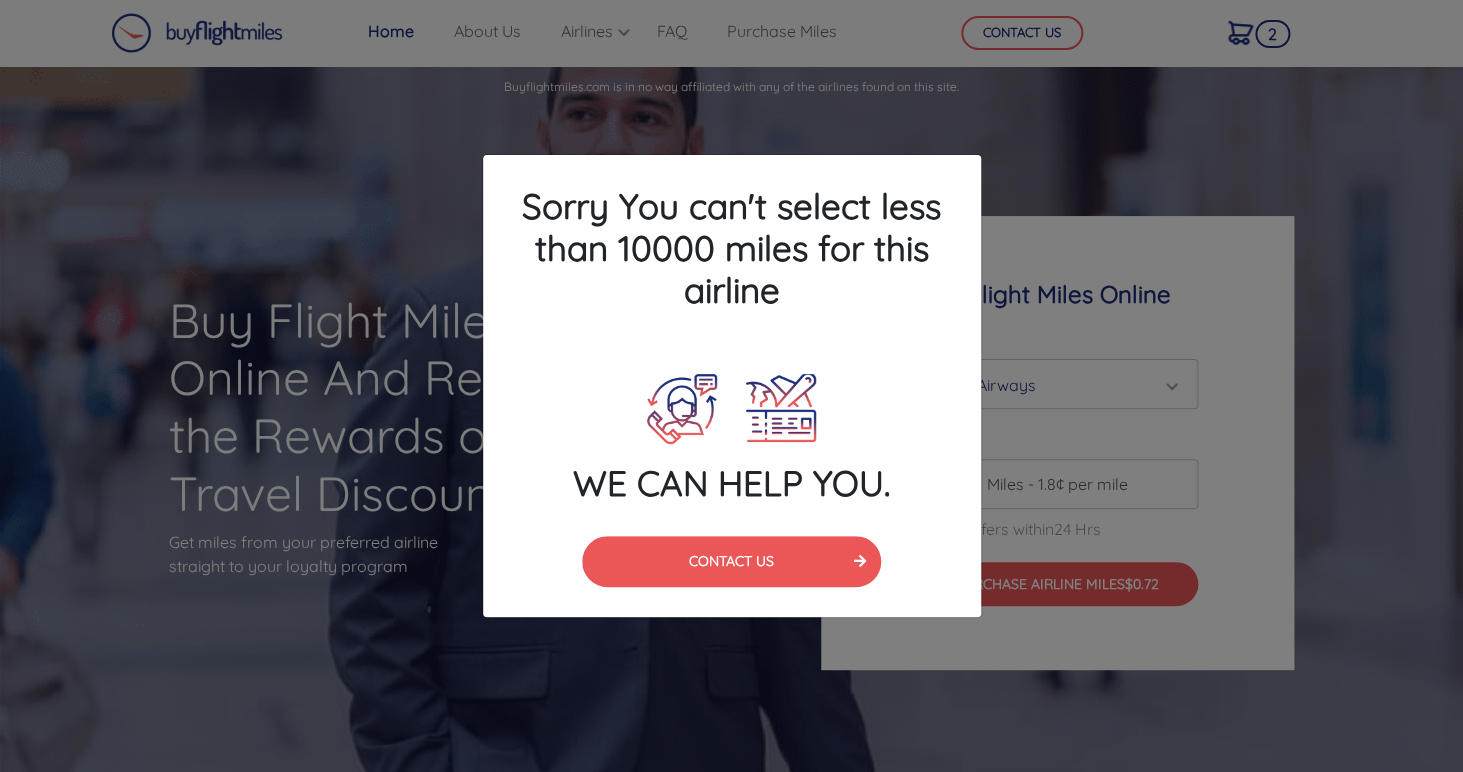 click on "Sorry You can't select less than 10000 miles for this airline
WE CAN HELP YOU.
CONTACT US" at bounding box center (731, 386) 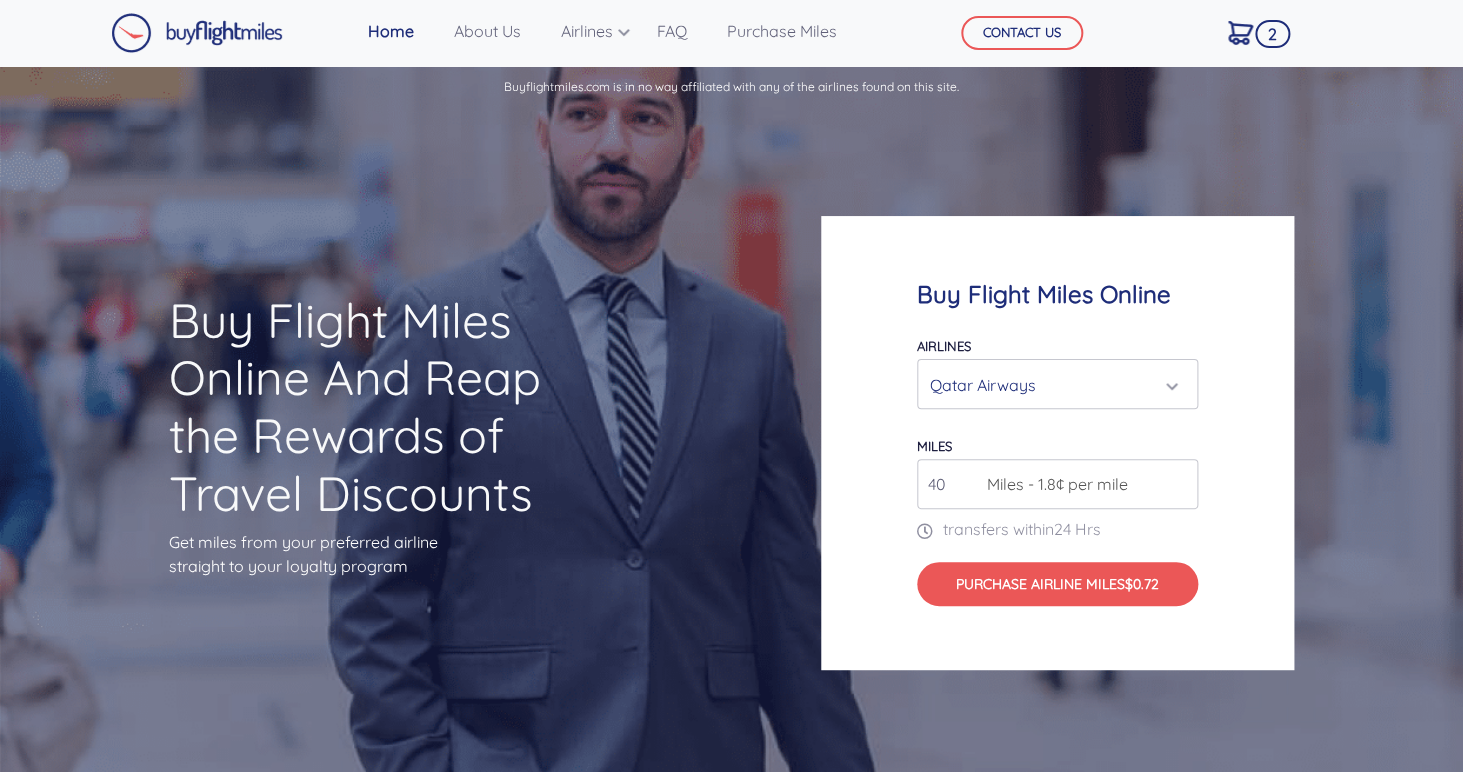 click on "40" at bounding box center [1057, 484] 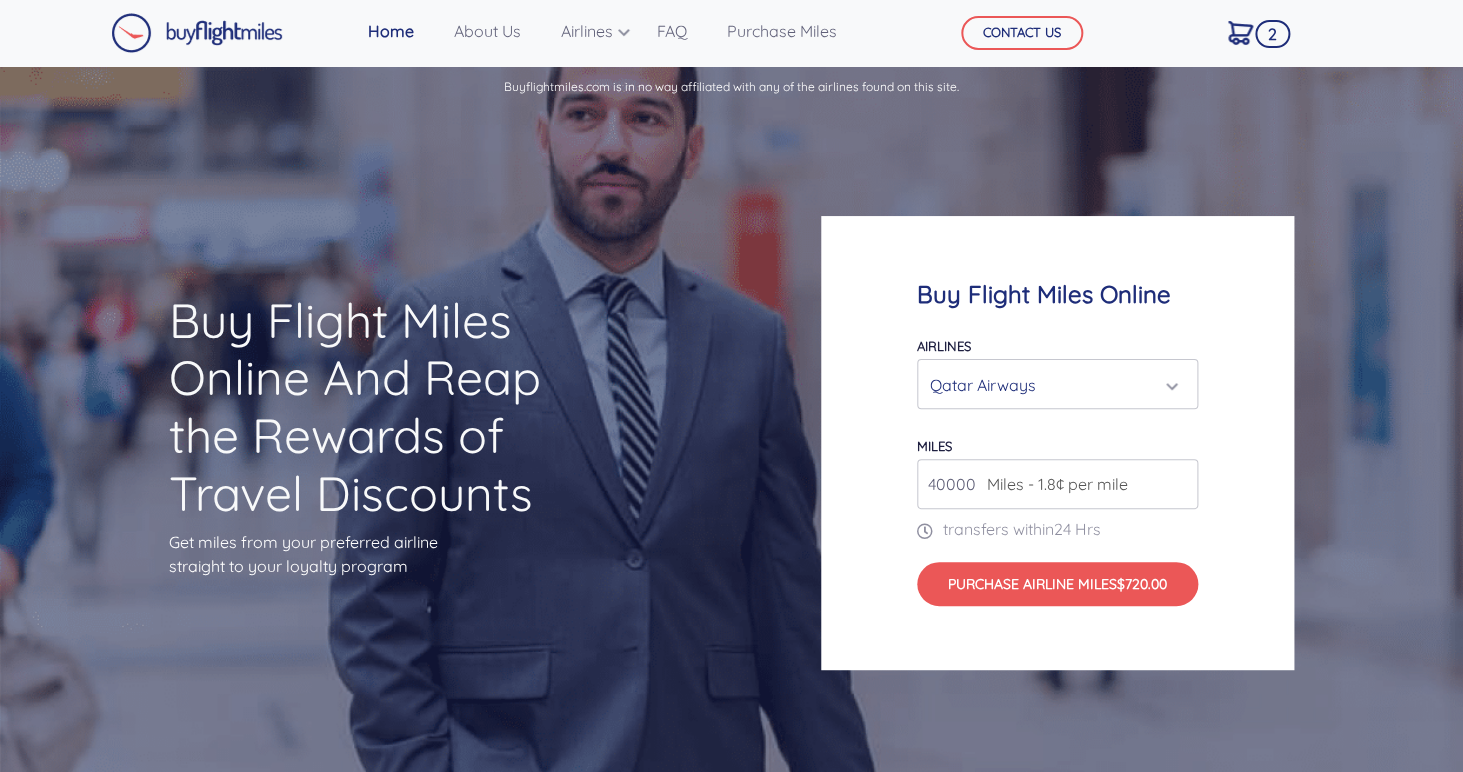 type on "40000" 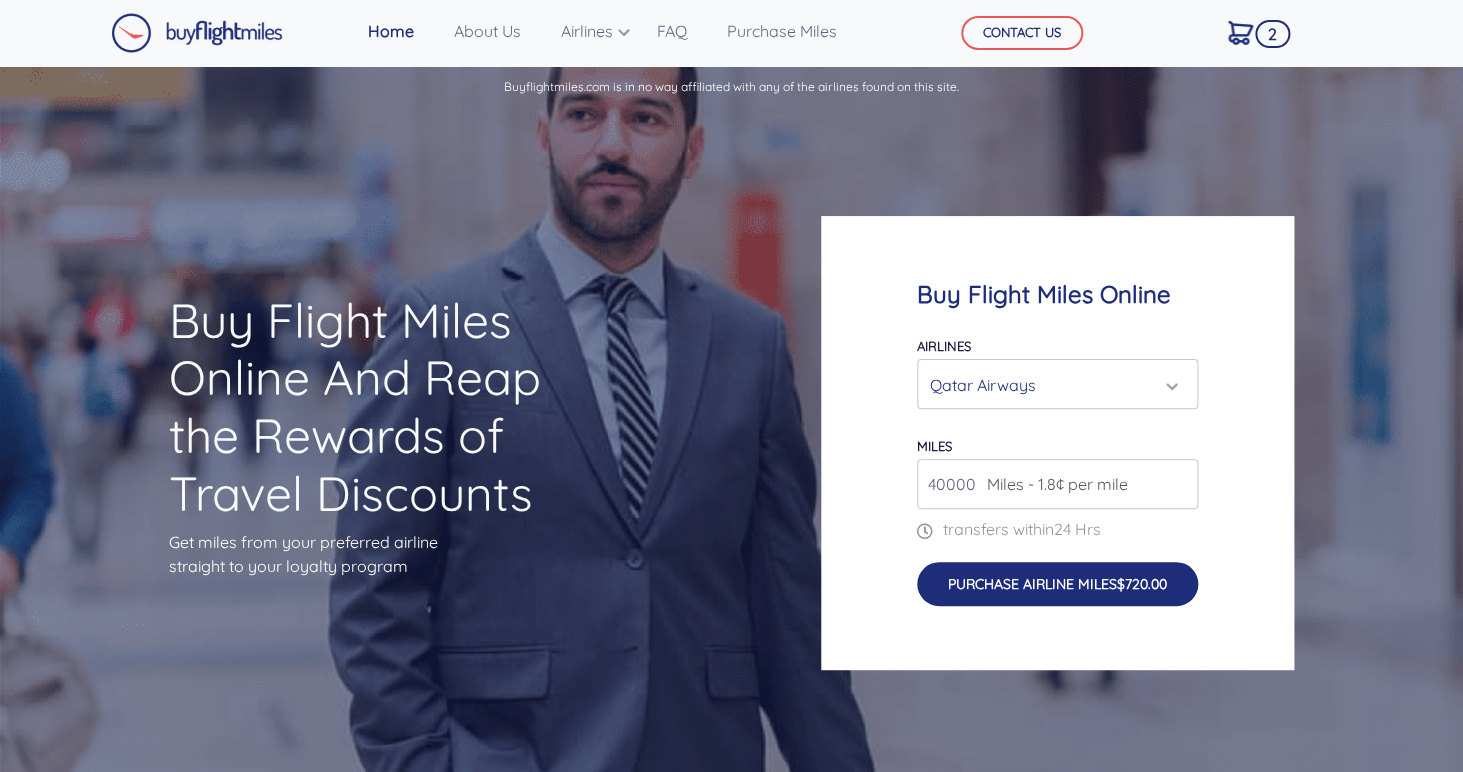 click on "Purchase Airline Miles     $720.00" at bounding box center (1057, 583) 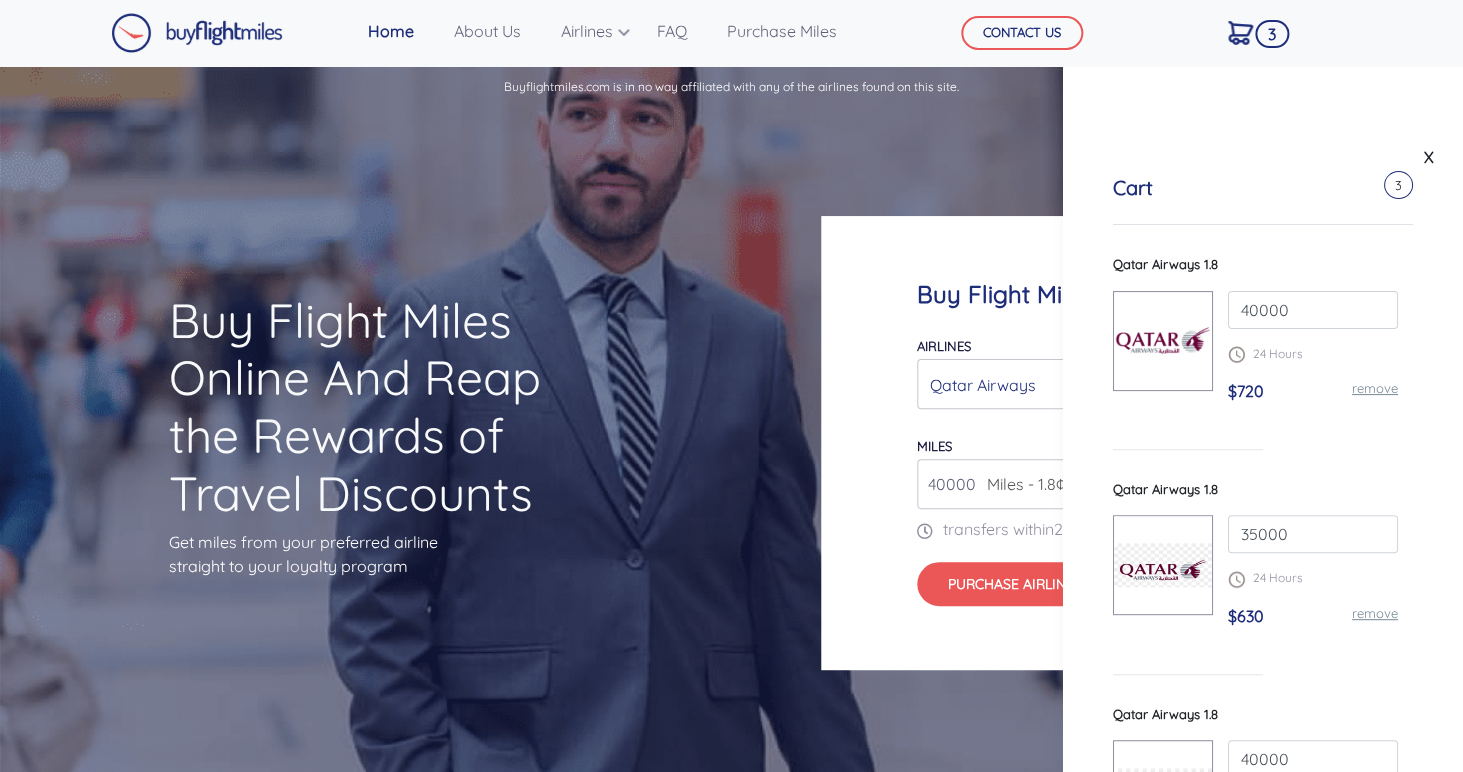click on "remove" at bounding box center (1375, 613) 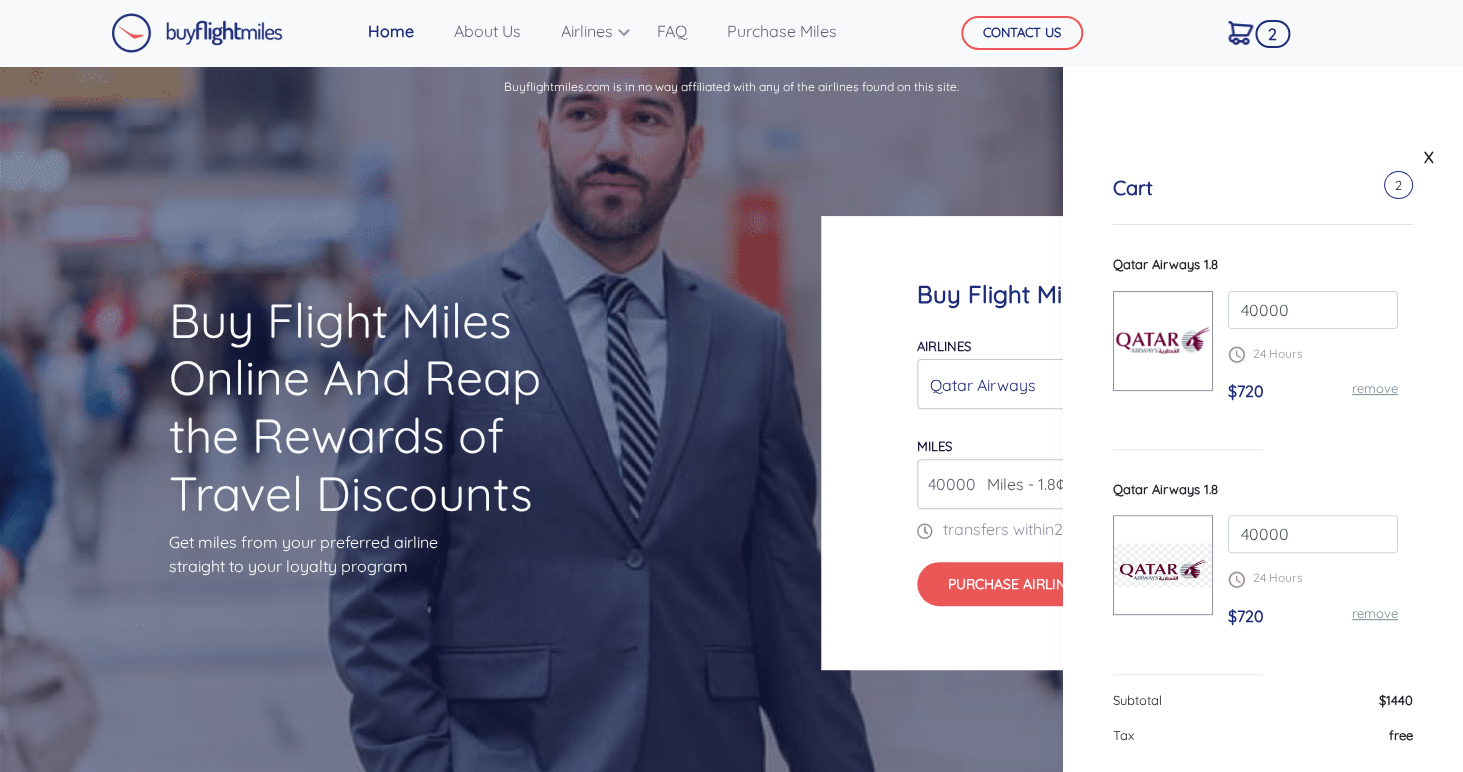 click on "remove" at bounding box center [1375, 613] 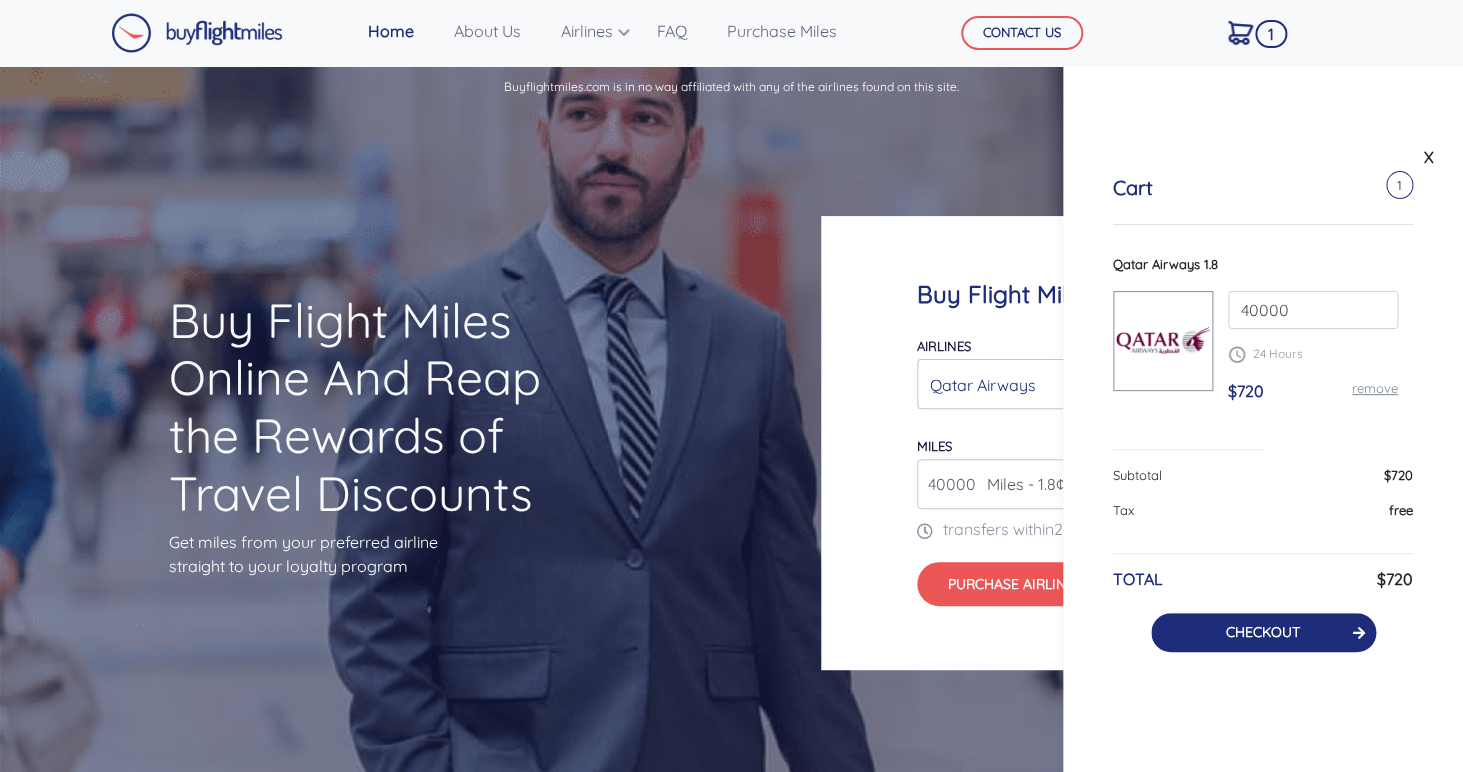 click on "CHECKOUT" at bounding box center [1263, 632] 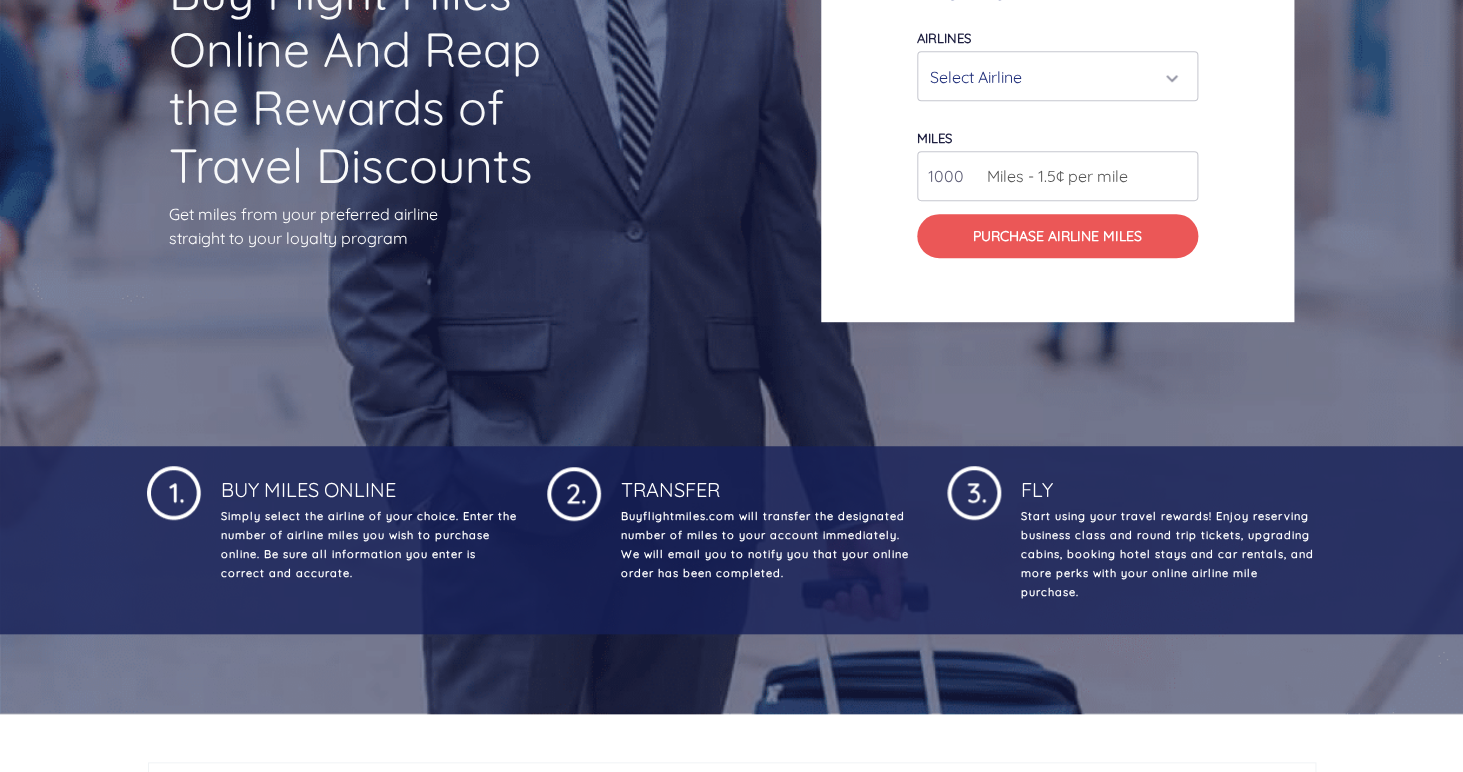 scroll, scrollTop: 0, scrollLeft: 0, axis: both 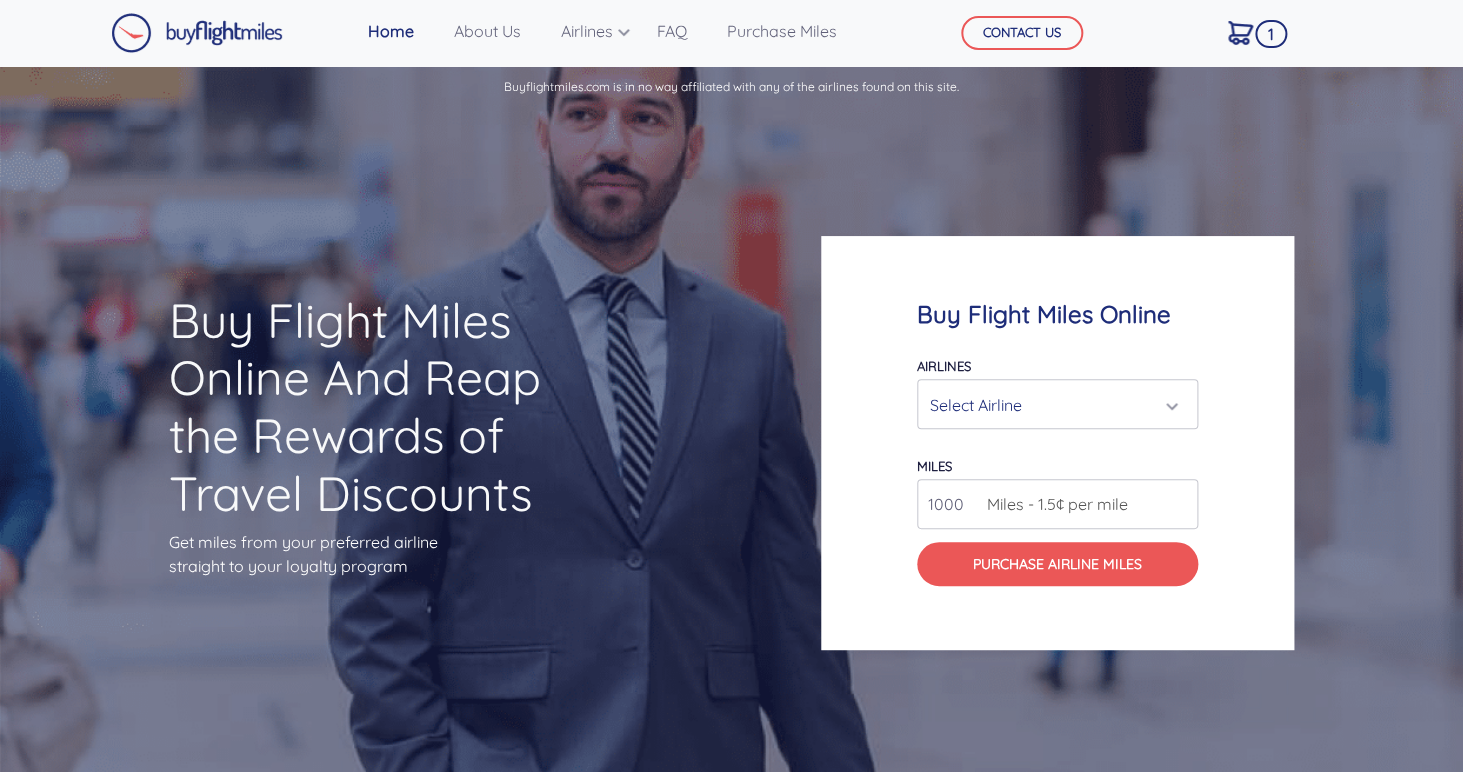 click at bounding box center [1240, 33] 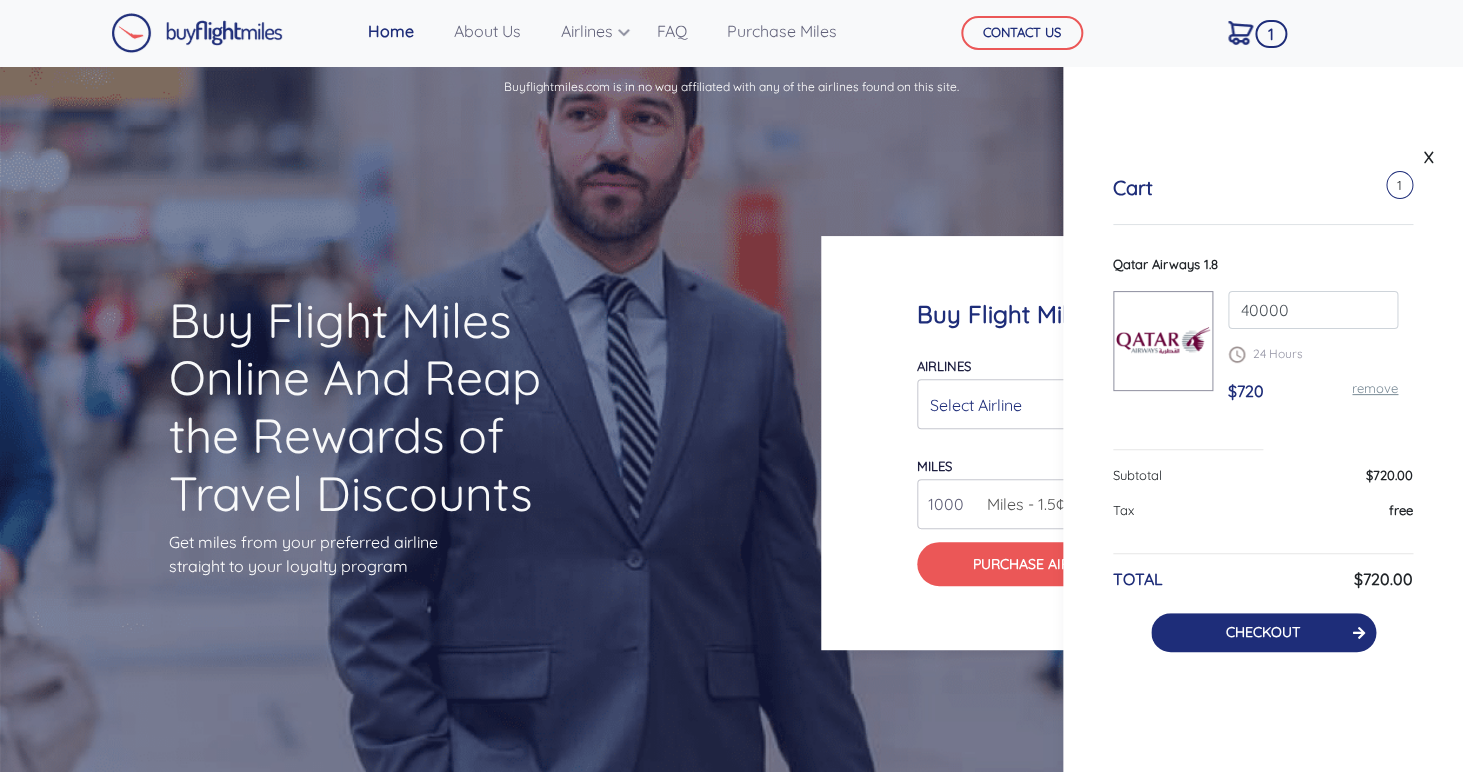 click on "CHECKOUT" at bounding box center (1263, 632) 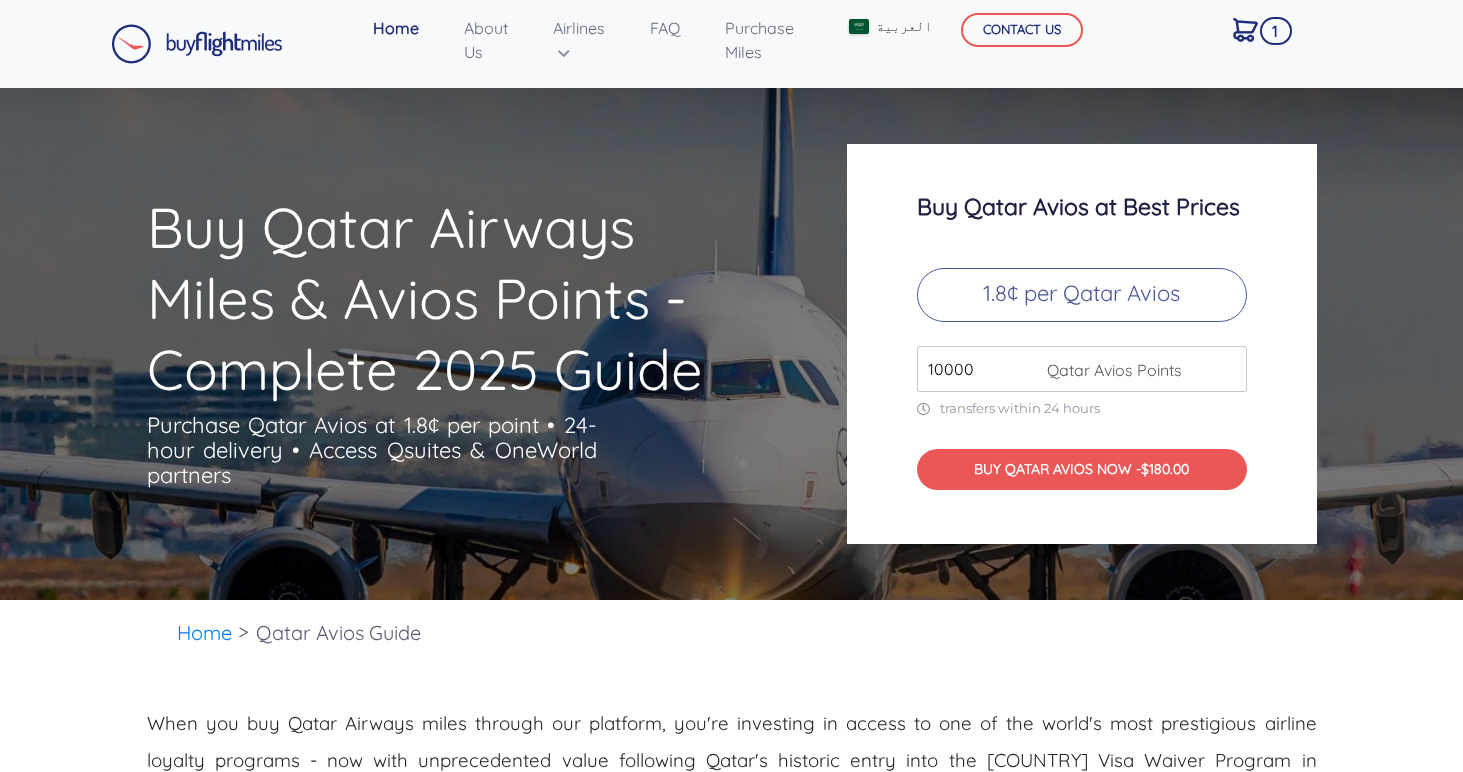 scroll, scrollTop: 0, scrollLeft: 0, axis: both 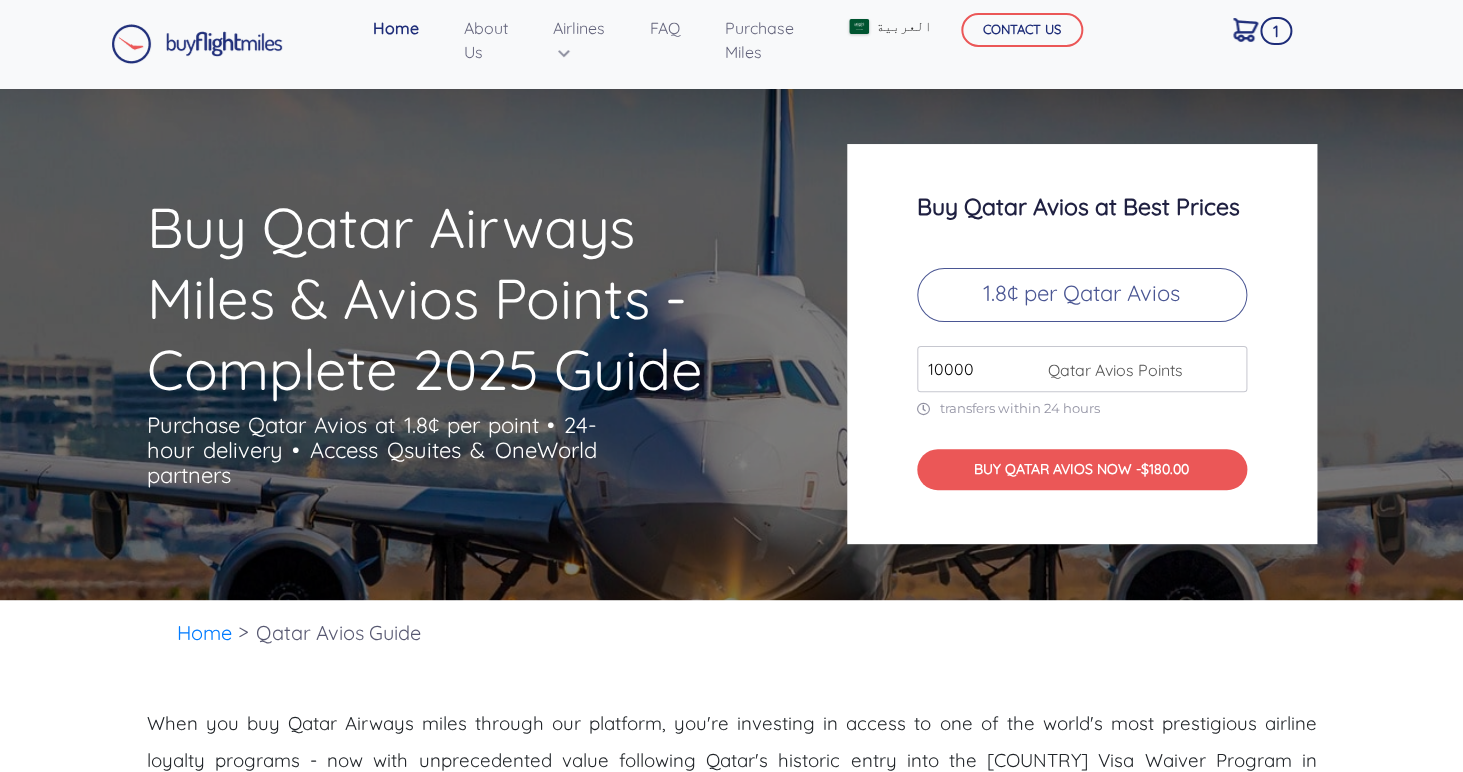 click on "10000" at bounding box center (1082, 369) 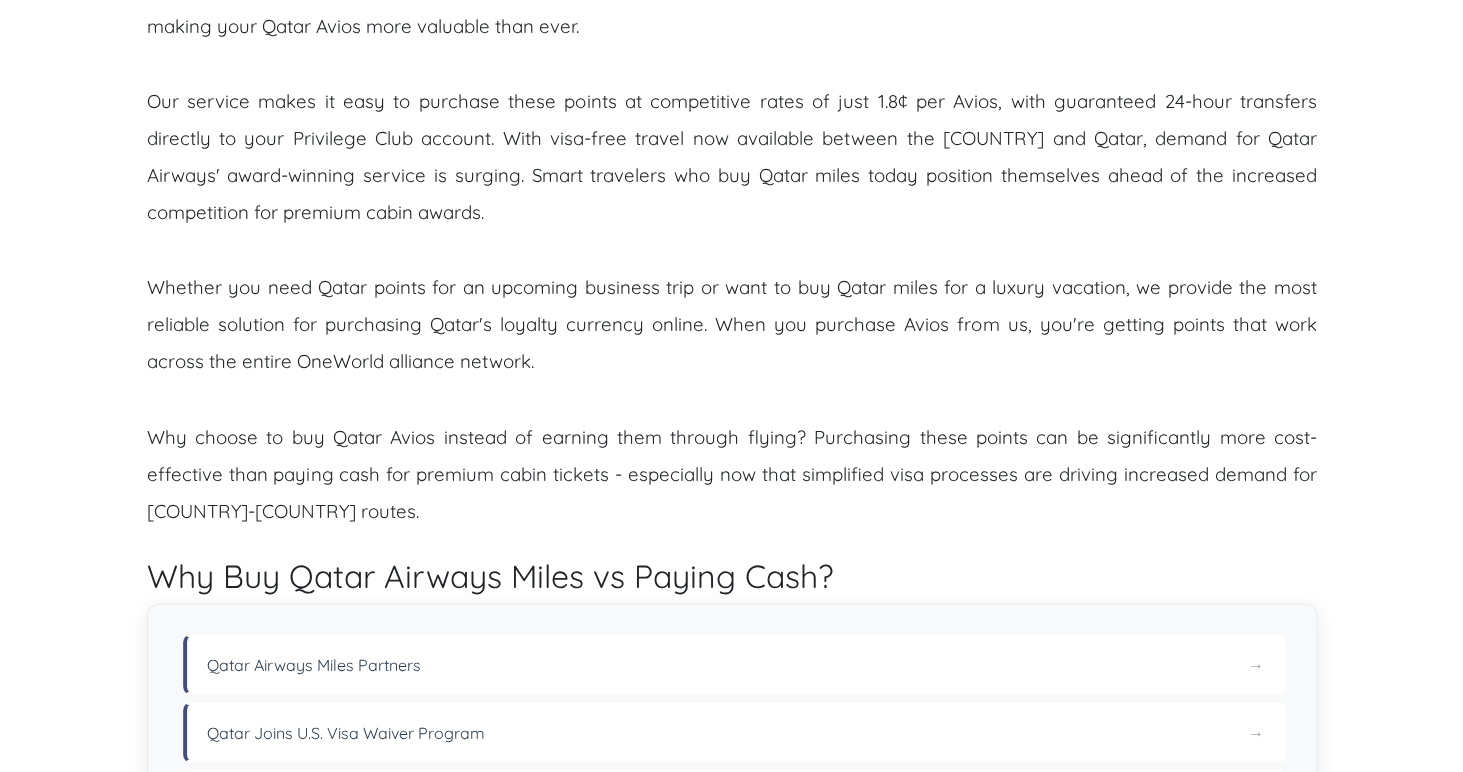 scroll, scrollTop: 0, scrollLeft: 0, axis: both 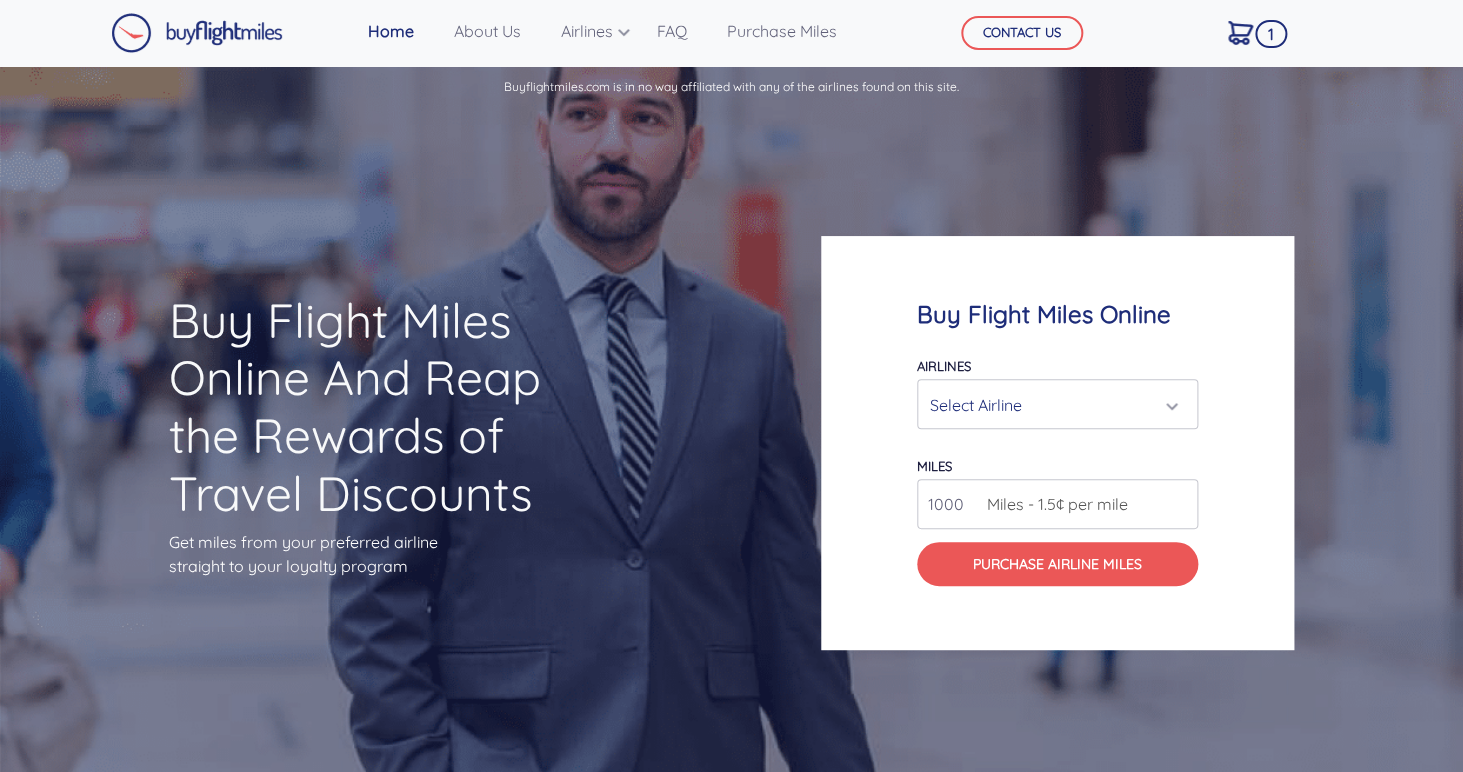 click on "1000" at bounding box center (1057, 504) 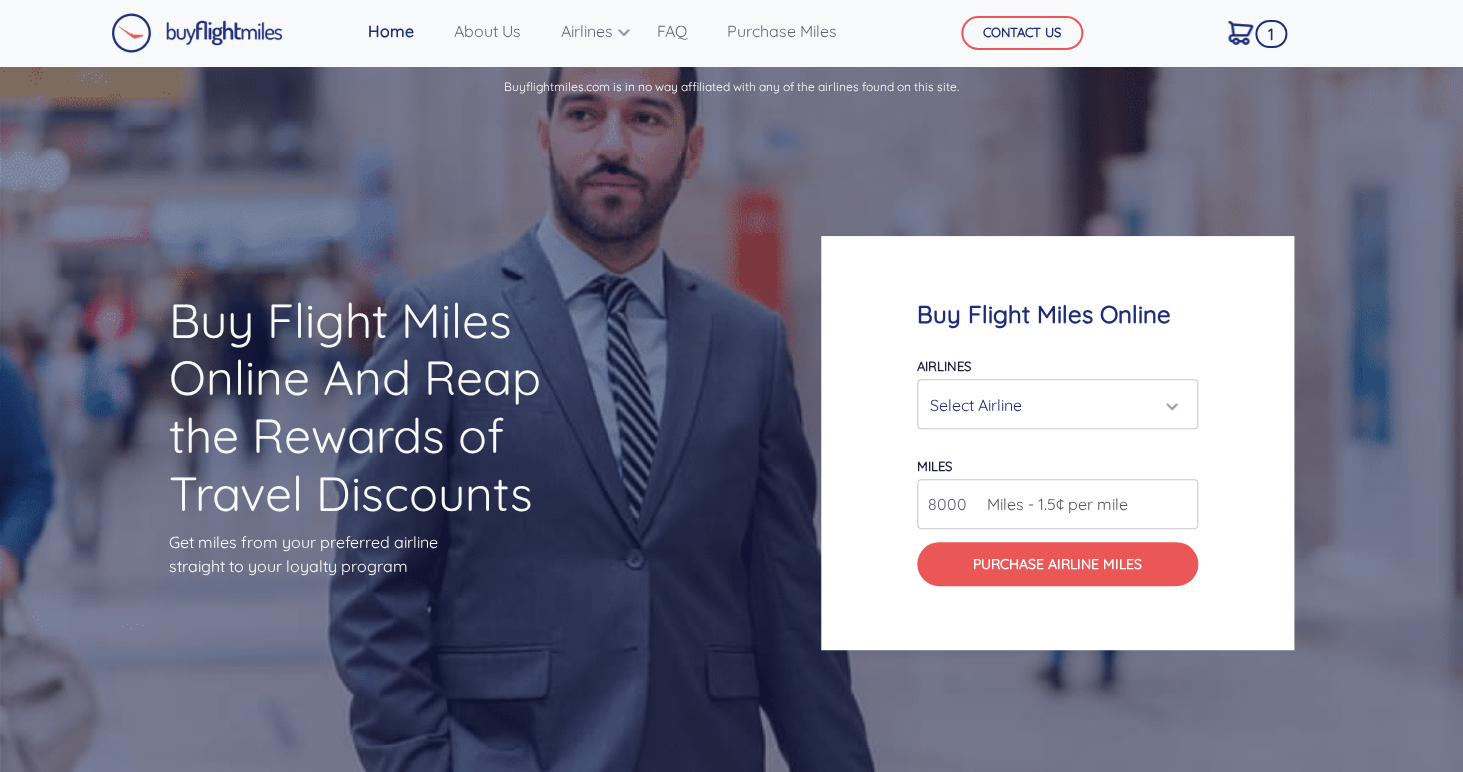 type on "8000" 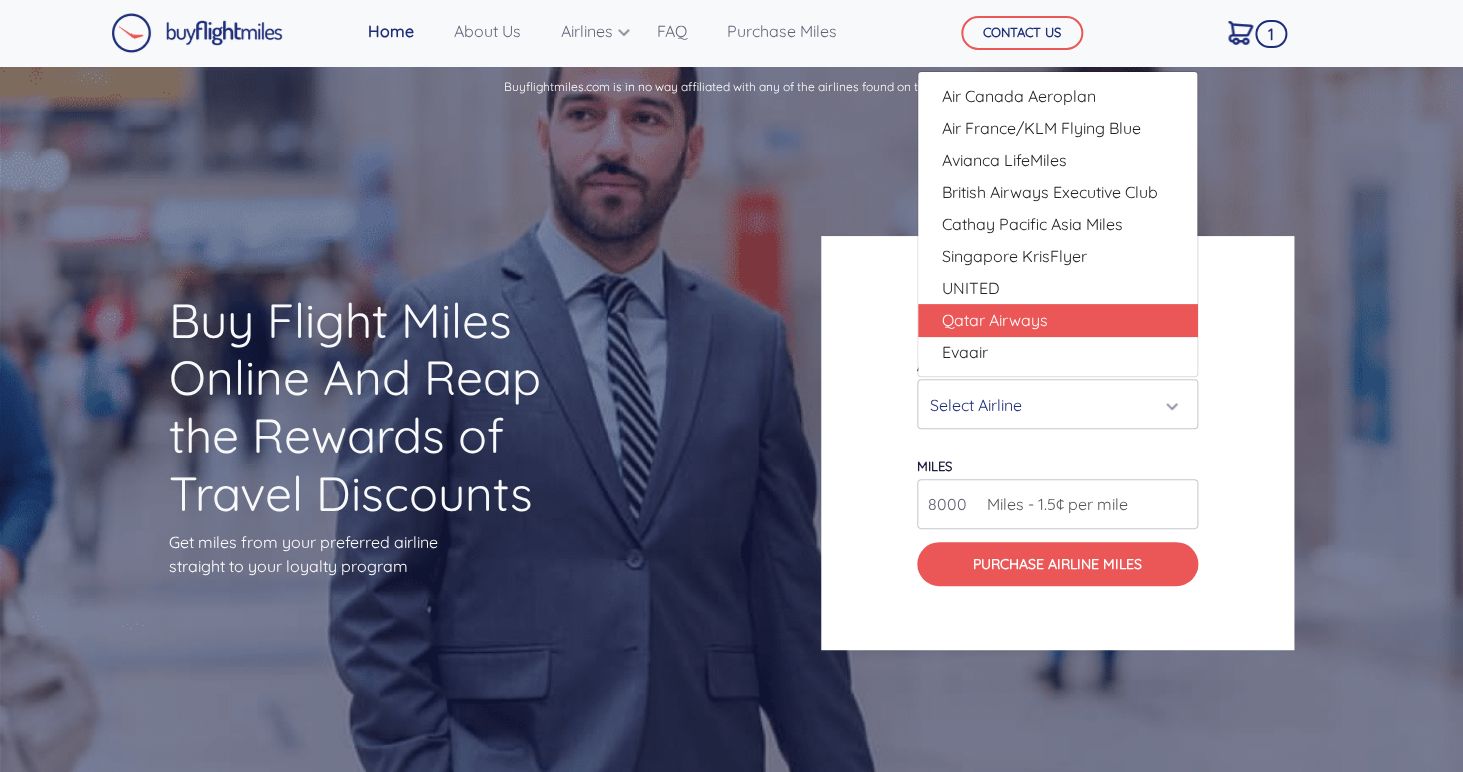 click on "Qatar Airways" at bounding box center [995, 320] 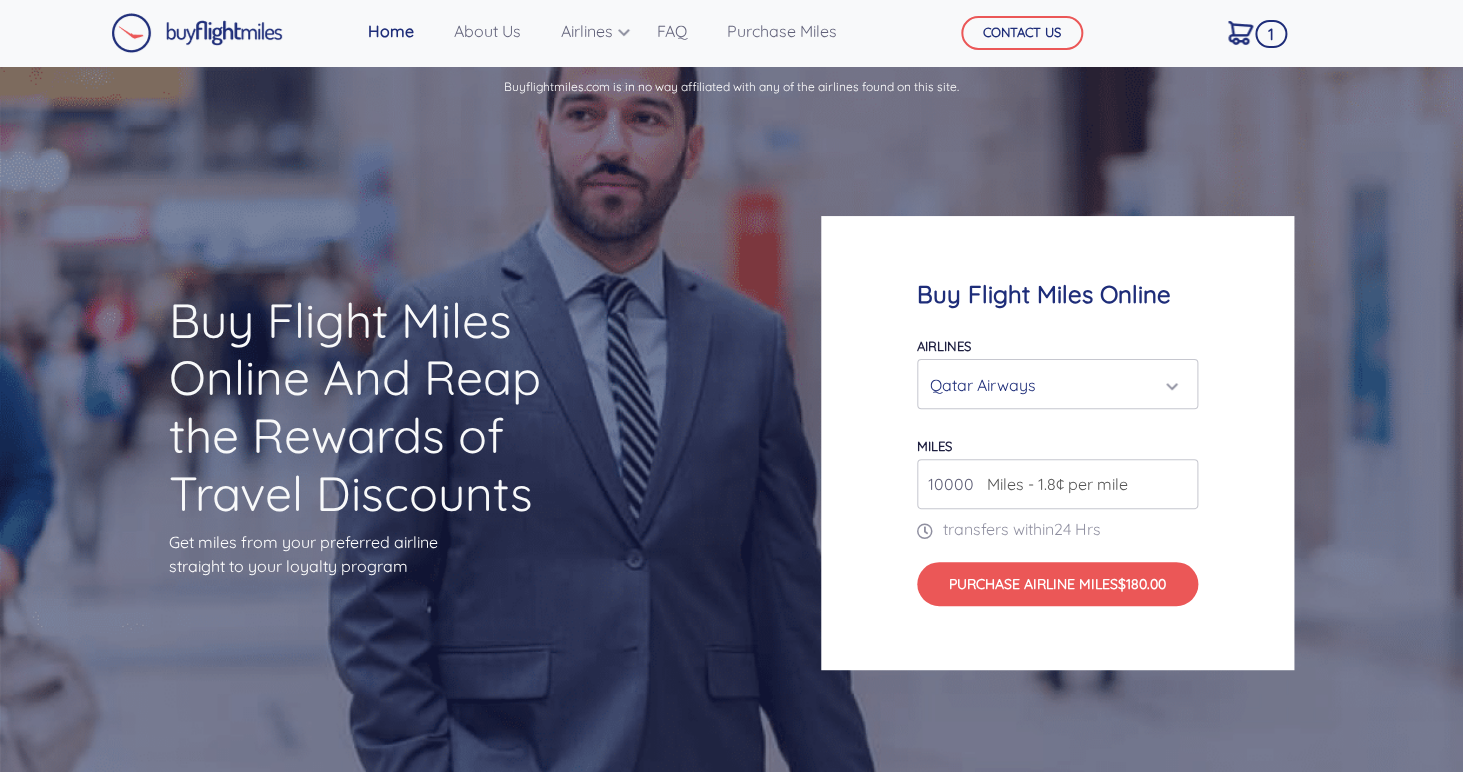 click on "Buy Flight Miles Online
Airlines
Air Canada Aeroplan
Air France/KLM Flying Blue
Avianca LifeMiles
British Airways Executive Club
Cathay Pacific Asia Miles
Singapore KrisFlyer
UNITED
Qatar Airways
Evaair
Qatar Airways   Air Canada Aeroplan Air France/KLM Flying Blue Avianca LifeMiles British Airways Executive Club miles" at bounding box center (1057, 443) 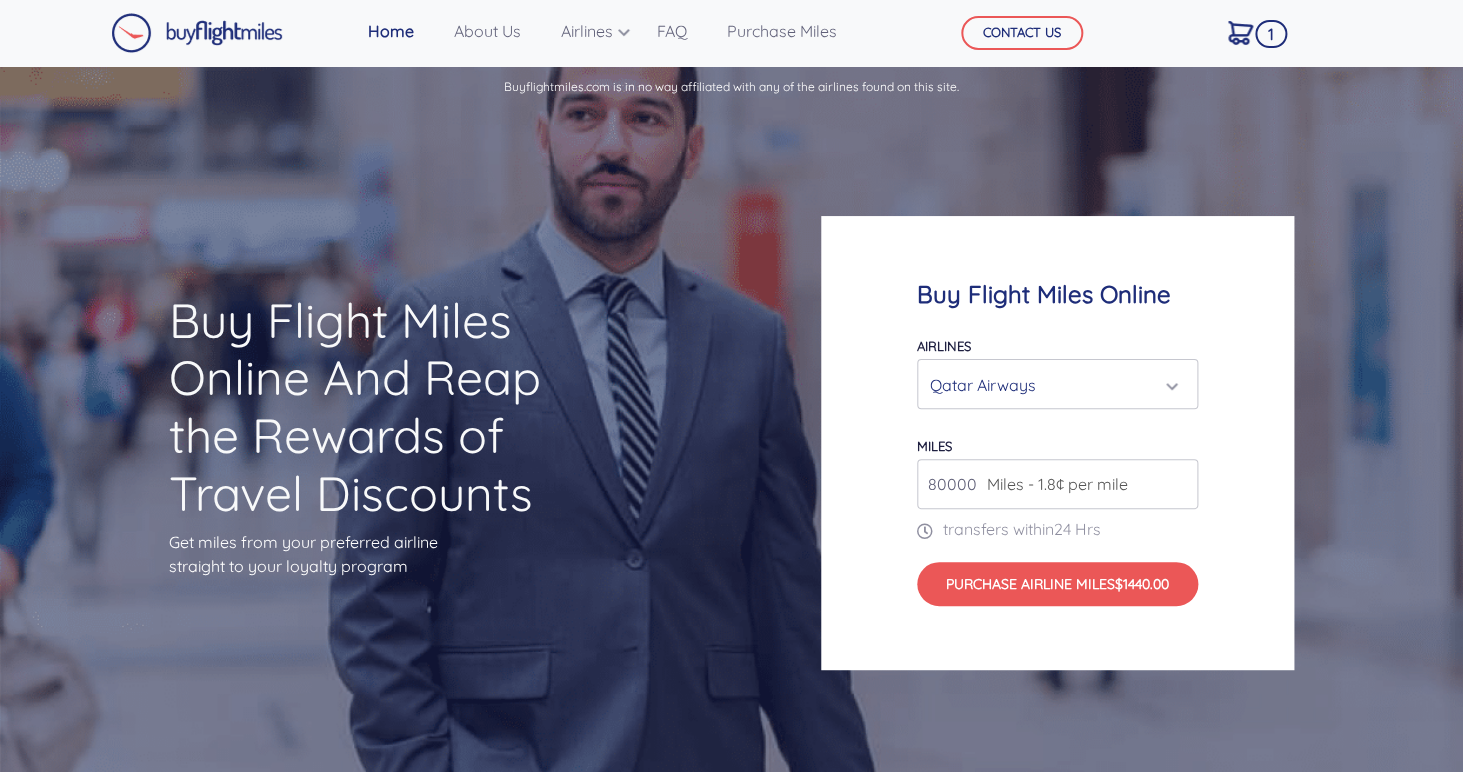 type on "80000" 